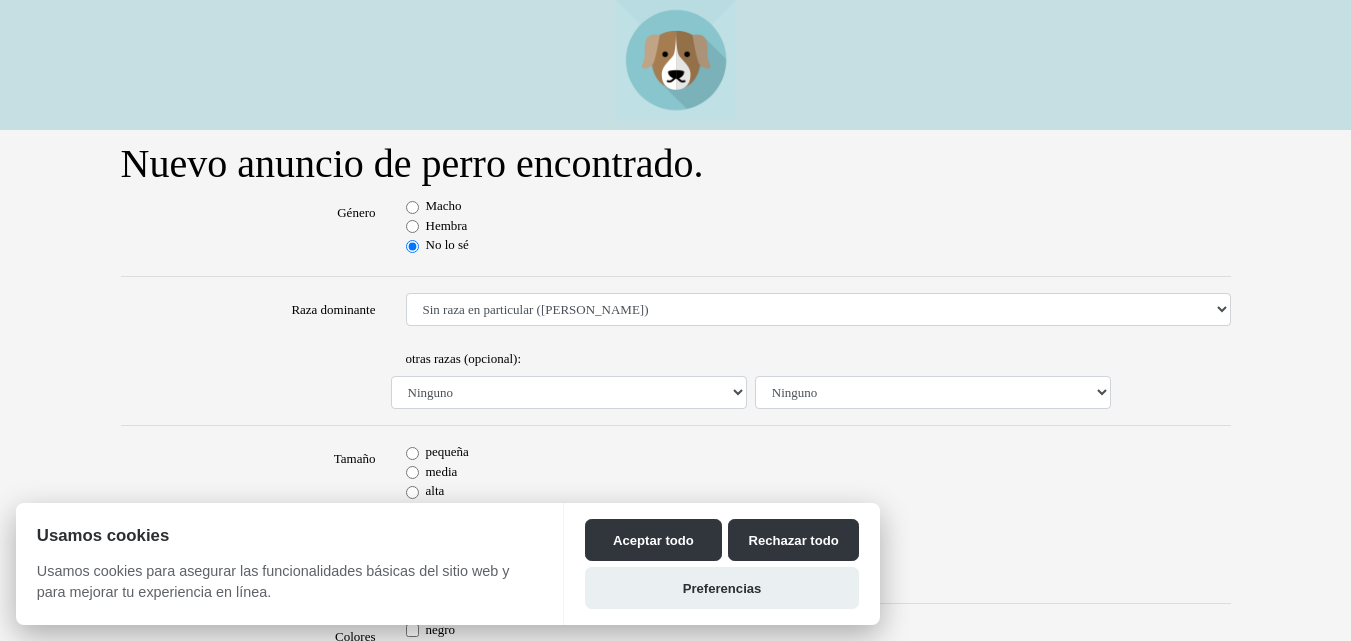 scroll, scrollTop: 0, scrollLeft: 0, axis: both 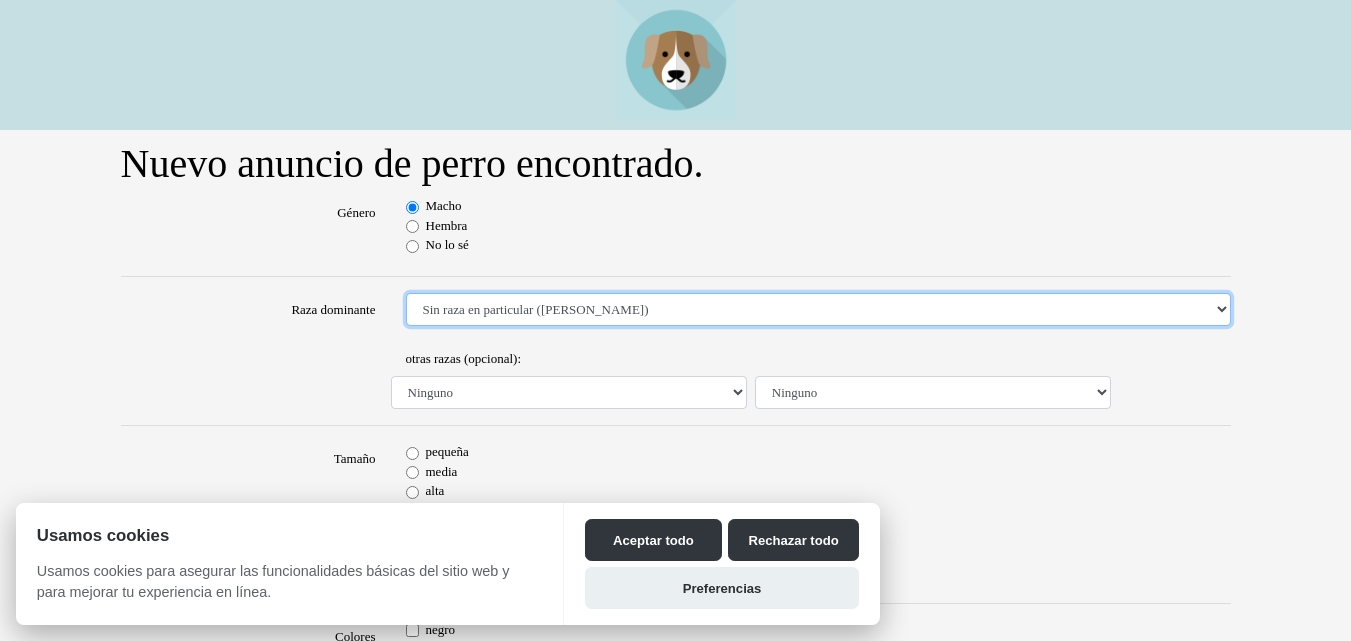 click on "Sin raza en particular (cruce)
Affenpinscher Akita Akita Americano American Staffordshire Terrier Anglo-Francés de Pequeña Venería Ariegeois Azawakh Barbet Barbet Checo Basenji Basset Alpino Basset Artesiano Normando Basset Azul de Gascuña Basset de Westfalia Basset Hound Basset Leonado de Bretaña Basset Sueco Beagle Beagle Harrier Bichón Bolonés Bichón de Pelo Rizado Bichón Habanero Bichón Maltés Billy Borzoi Boston Terrier Bóxer Boyero Australiano Boyero Australiano de Cola Corta Boyero de Appenzell Boyero de Berna Boyero de Entlebuch Boyero de Flandes Boyero de las Ardenas Braco Alemán de Pelo Corto Braco de Auvernia Braco de Burgos Braco de Weimar de Pelo Corto Braco de Weimar de Pelo Largo Braco del Ariège Braco del Bourbonnais Braco Dupuy Braco Francés, Tipo Gascuña Braco Francés, Tipo Pirineos Braco Húngaro de Pelo Corto Braco Húngaro de Pelo Duro Braco Italiano Braco Saint Germain Briquet de Provenza Briquet Griffón Vendeano Broholmer Bruno del Jura Buhund Noruego Caniche" at bounding box center [818, 310] 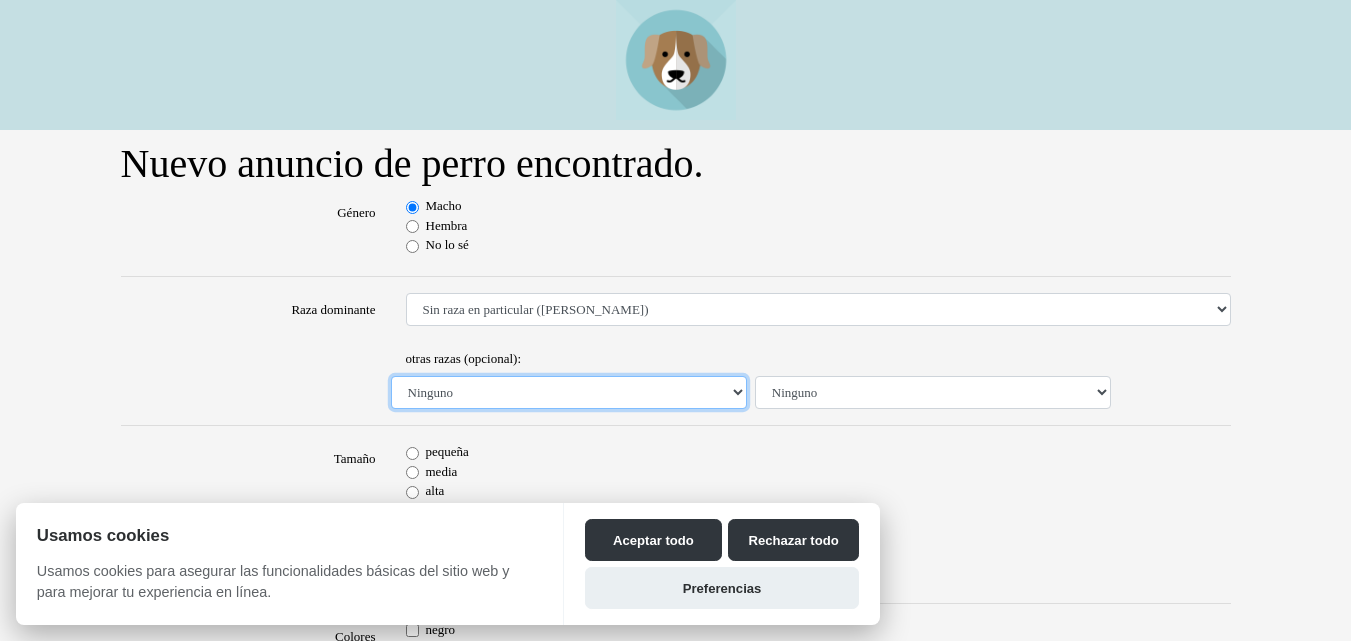 click on "Ninguno
Affenpinscher Akita Akita Americano American Staffordshire Terrier Anglo-Francés de Pequeña Venería Ariegeois Azawakh Barbet Barbet Checo Basenji Basset Alpino Basset Artesiano Normando Basset Azul de Gascuña Basset de Westfalia Basset Hound Basset Leonado de Bretaña Basset Sueco Beagle Beagle Harrier Bichón Bolonés Bichón de Pelo Rizado Bichón Habanero Bichón Maltés Billy Borzoi Boston Terrier Bóxer Boyero Australiano Boyero Australiano de Cola Corta Boyero de Appenzell Boyero de Berna Boyero de Entlebuch Boyero de Flandes Boyero de las Ardenas Braco Alemán de Pelo Corto Braco de Auvernia Braco de Burgos Braco de Weimar de Pelo Corto Braco de Weimar de Pelo Largo Braco del Ariège Braco del Bourbonnais Braco Dupuy Braco Francés, Tipo Gascuña Braco Francés, Tipo Pirineos Braco Húngaro de Pelo Corto Braco Húngaro de Pelo Duro Braco Italiano Braco Saint Germain Briquet de Provenza Briquet Griffón Vendeano Broholmer Bruno del Jura Bruno Saint Hubert Francés Buhund Noruego" at bounding box center [569, 393] 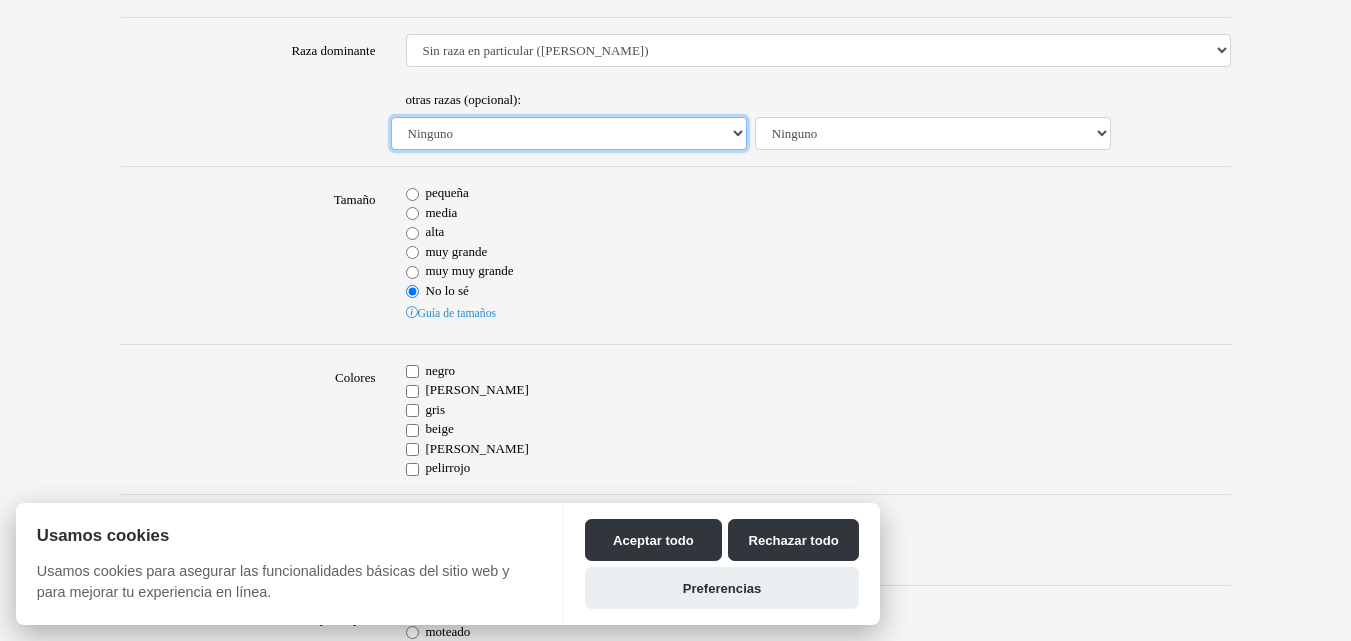 scroll, scrollTop: 282, scrollLeft: 0, axis: vertical 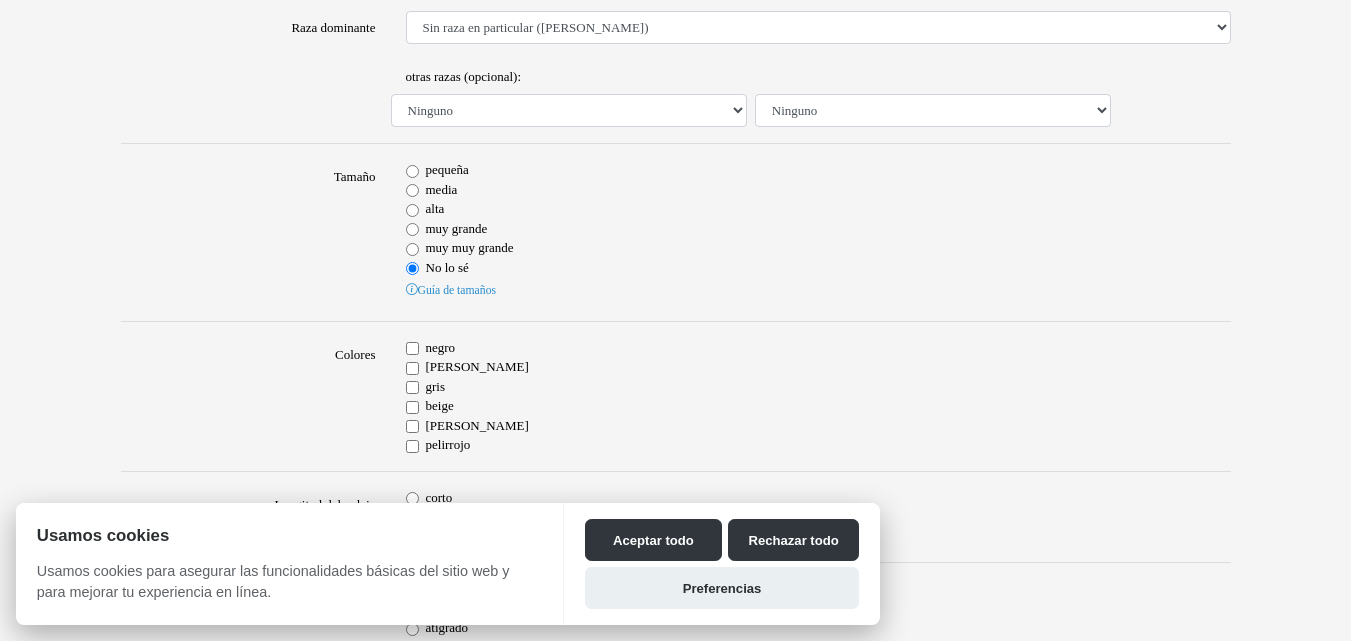 click on "alta" at bounding box center [412, 210] 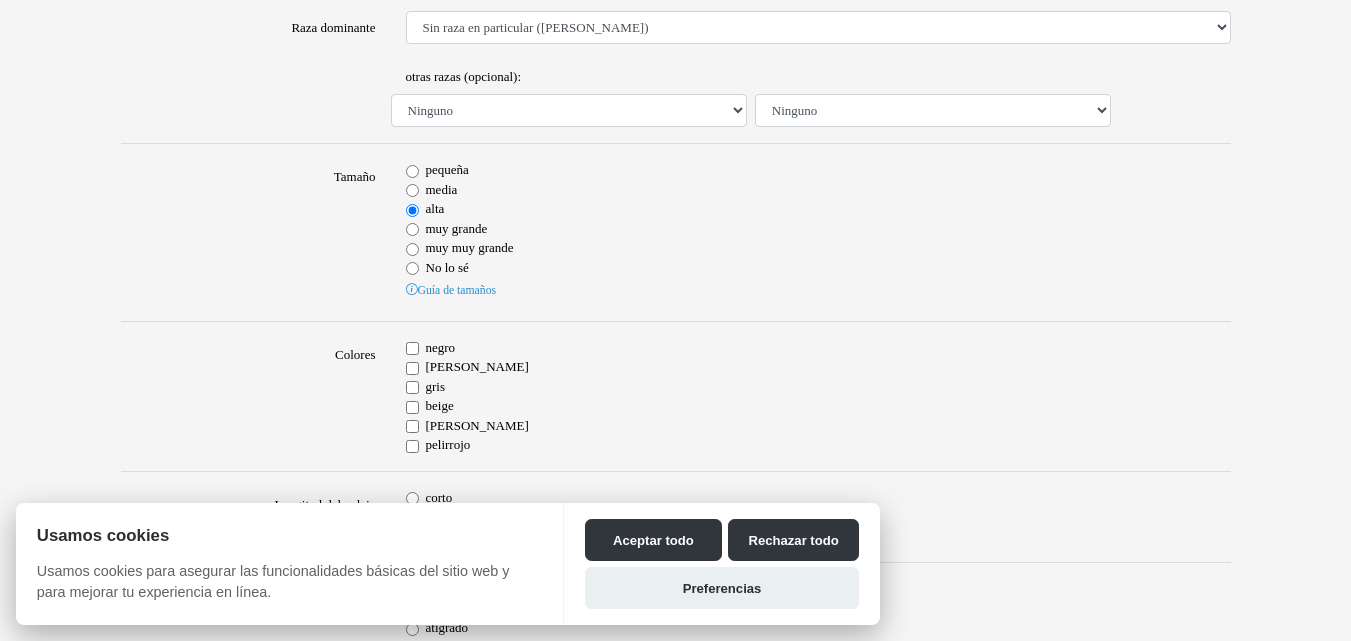 click on "muy grande" at bounding box center (412, 229) 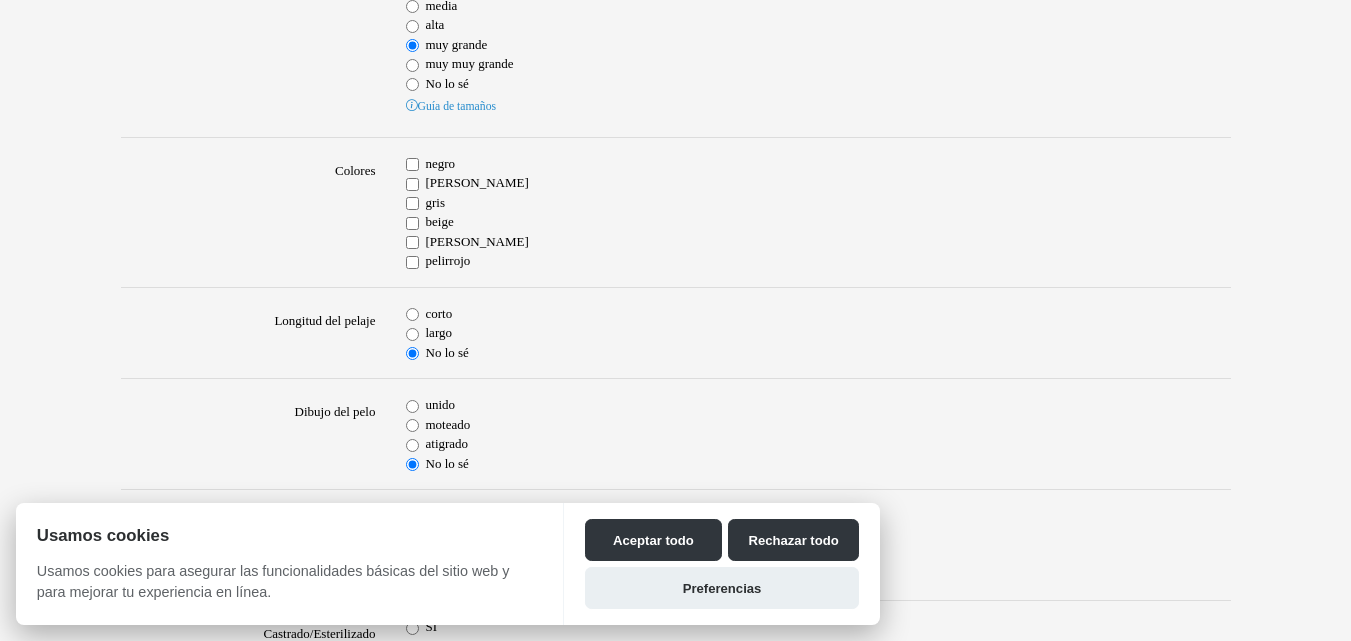 scroll, scrollTop: 481, scrollLeft: 0, axis: vertical 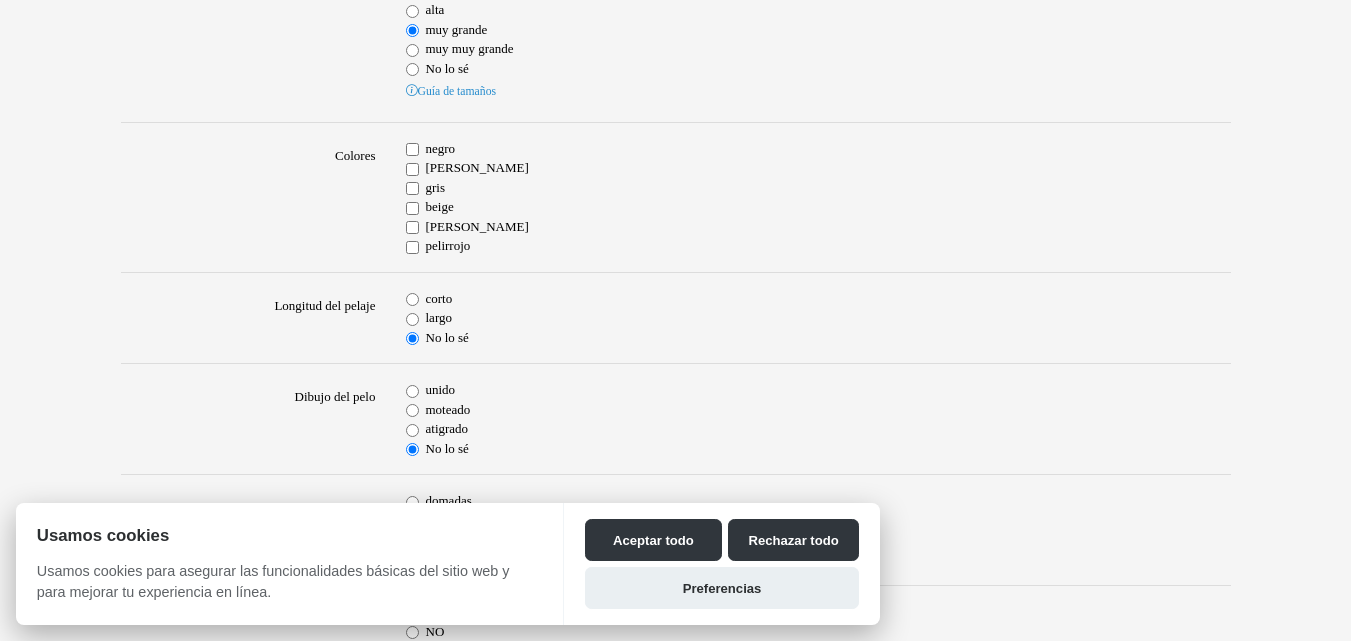 click on "negro" at bounding box center (441, 149) 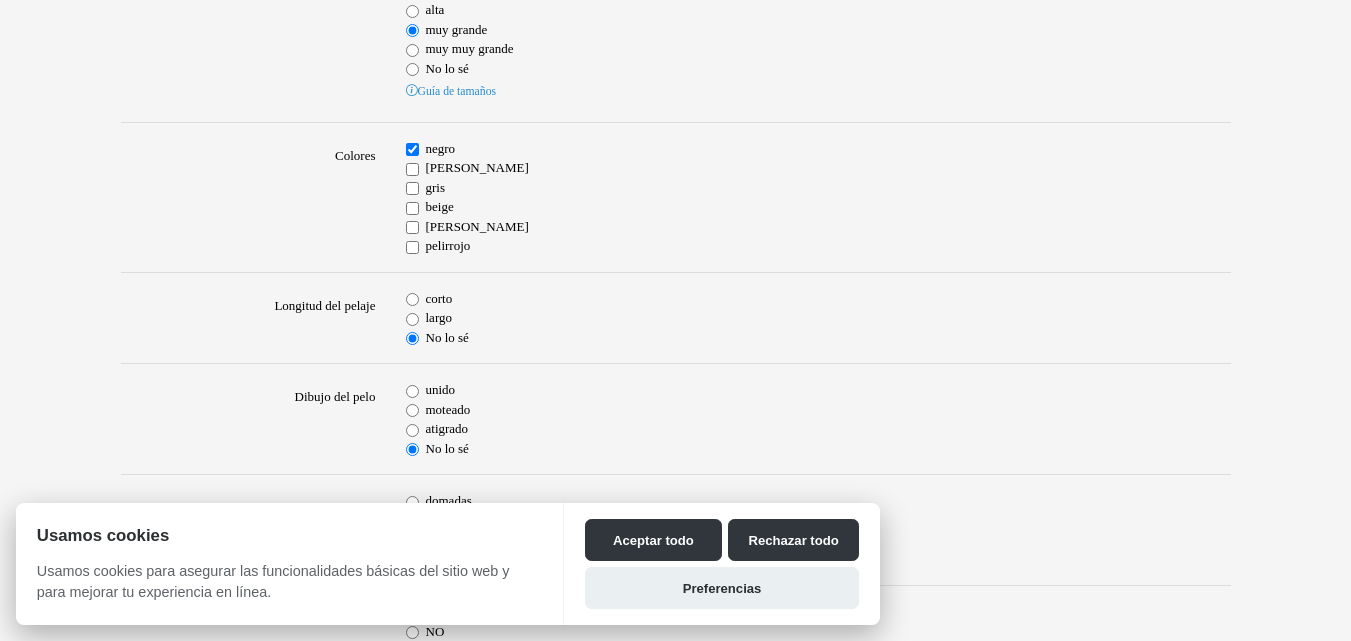 click on "corto" at bounding box center (818, 299) 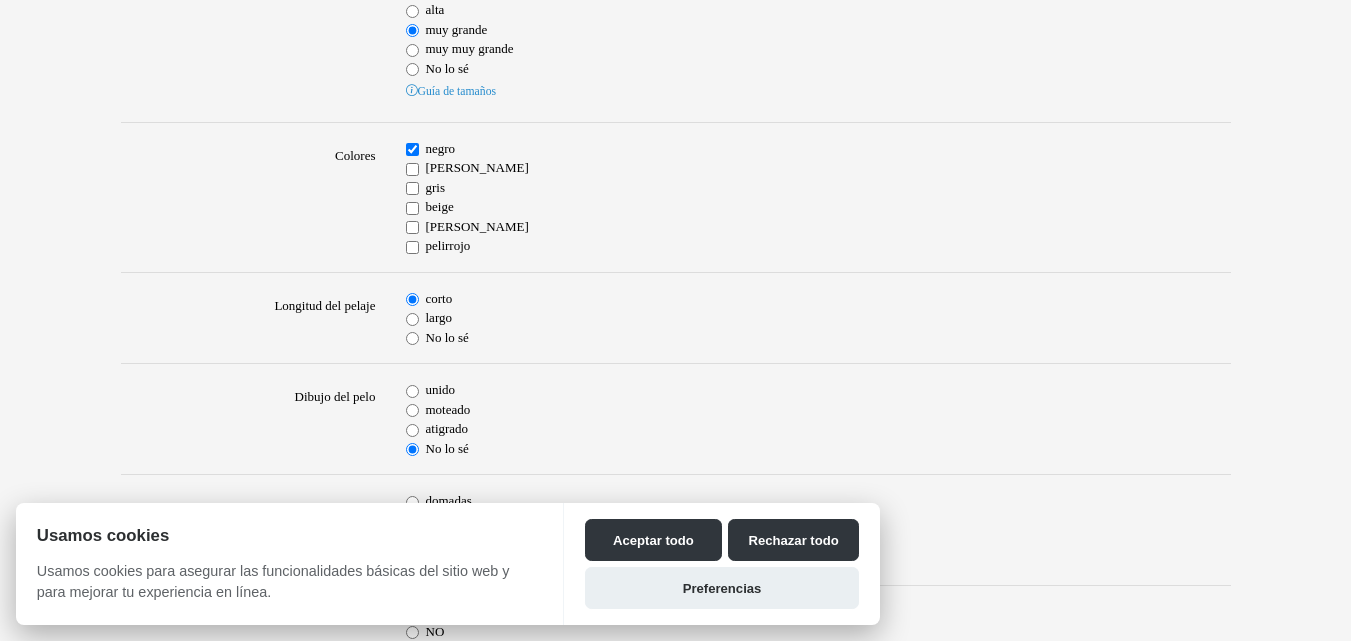 click on "moteado" at bounding box center (412, 410) 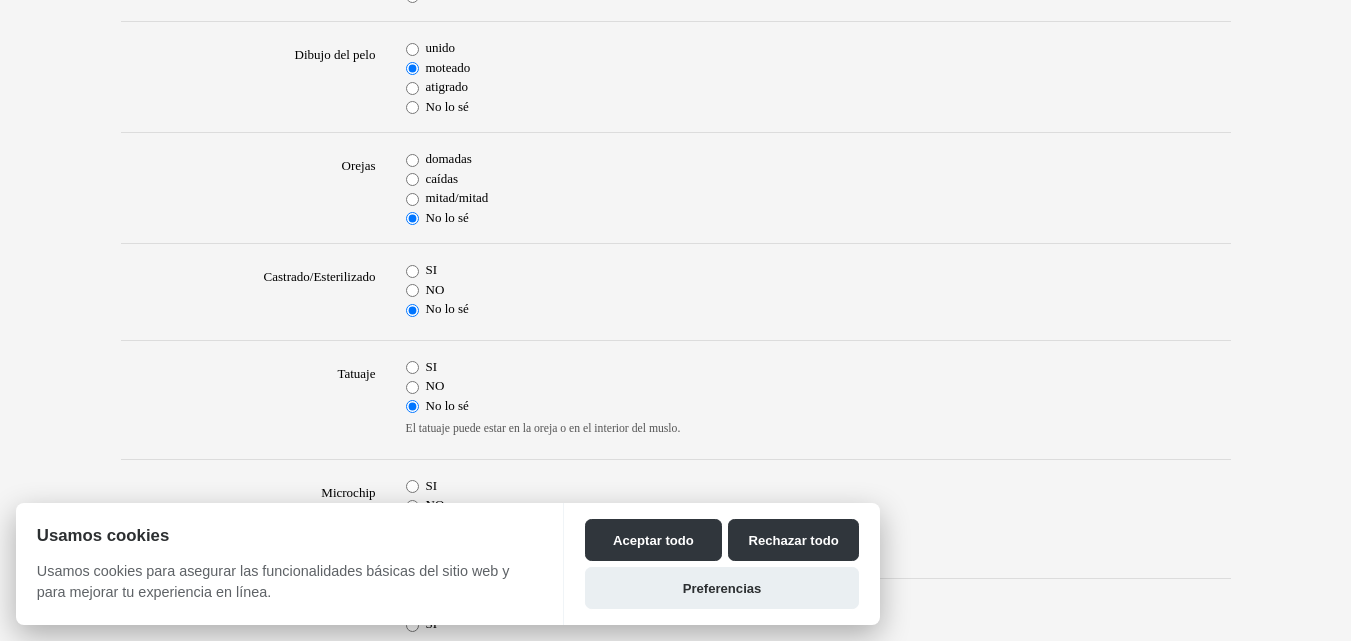 scroll, scrollTop: 853, scrollLeft: 0, axis: vertical 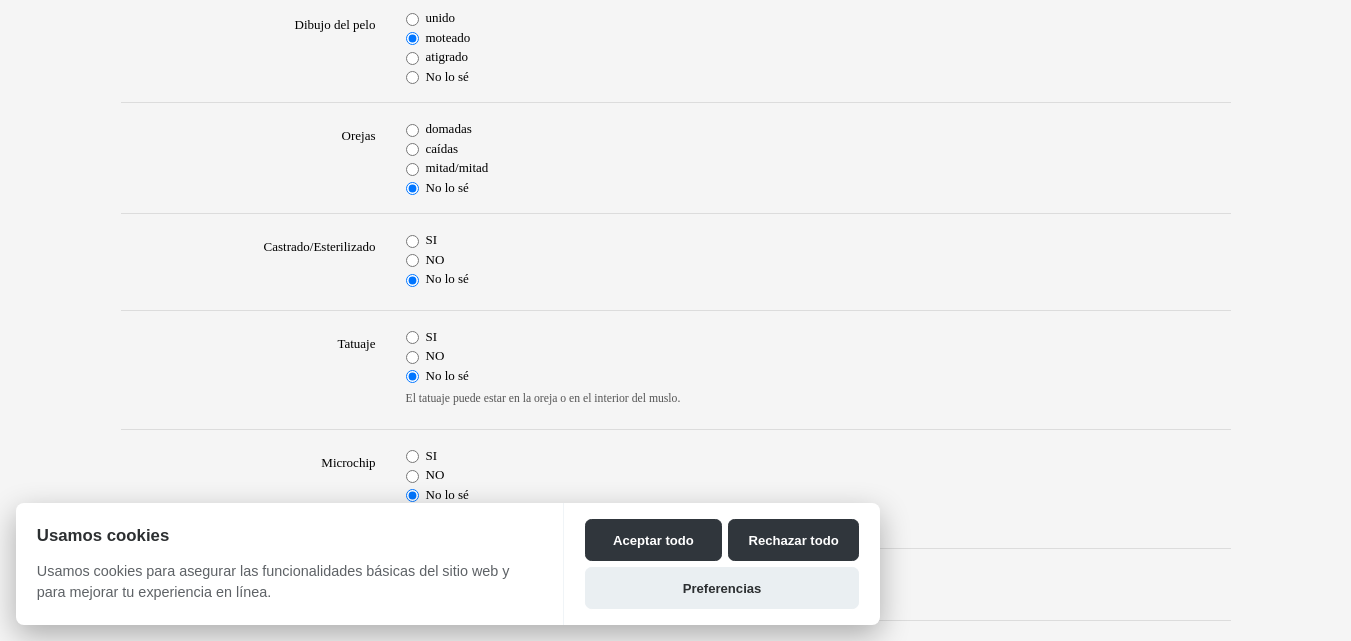 click on "domadas" at bounding box center [412, 130] 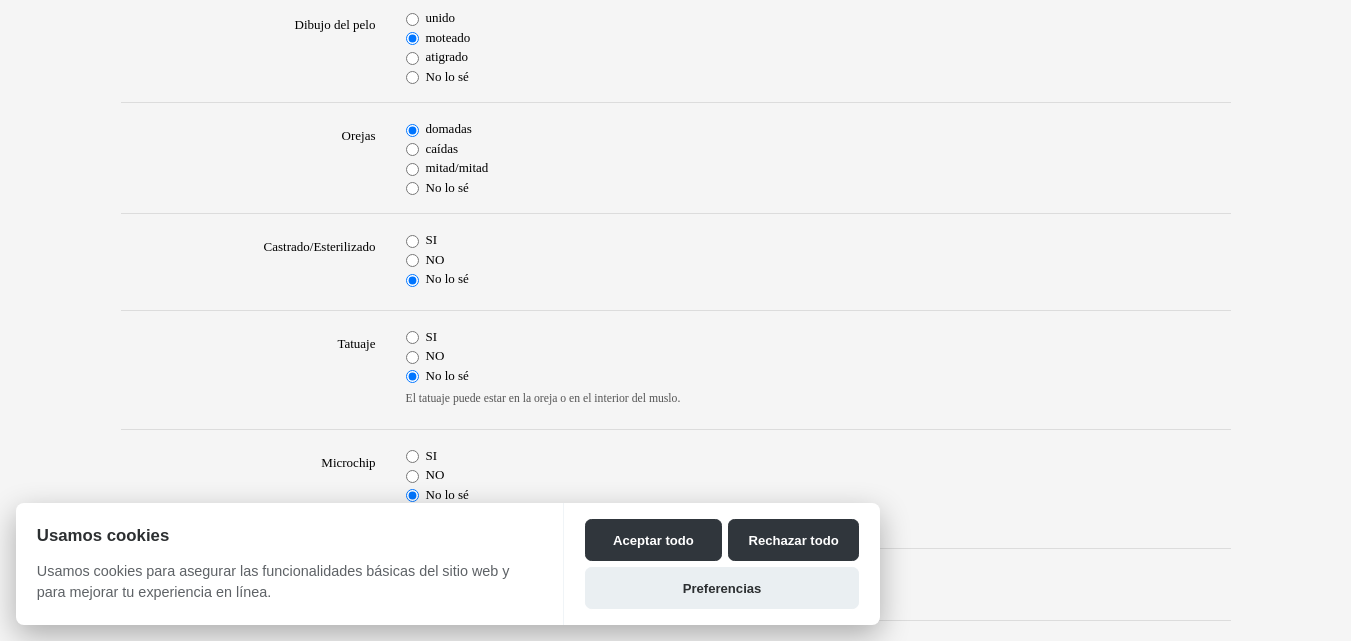 click on "SI" at bounding box center (412, 241) 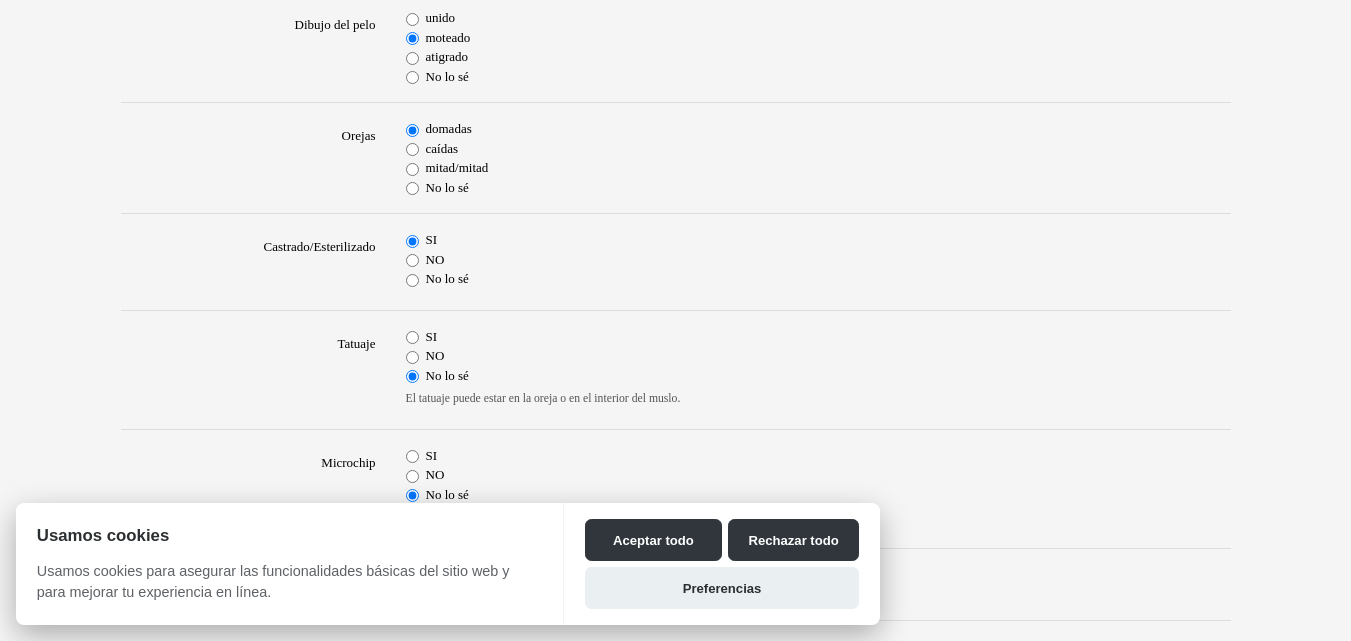 click on "NO" at bounding box center [412, 357] 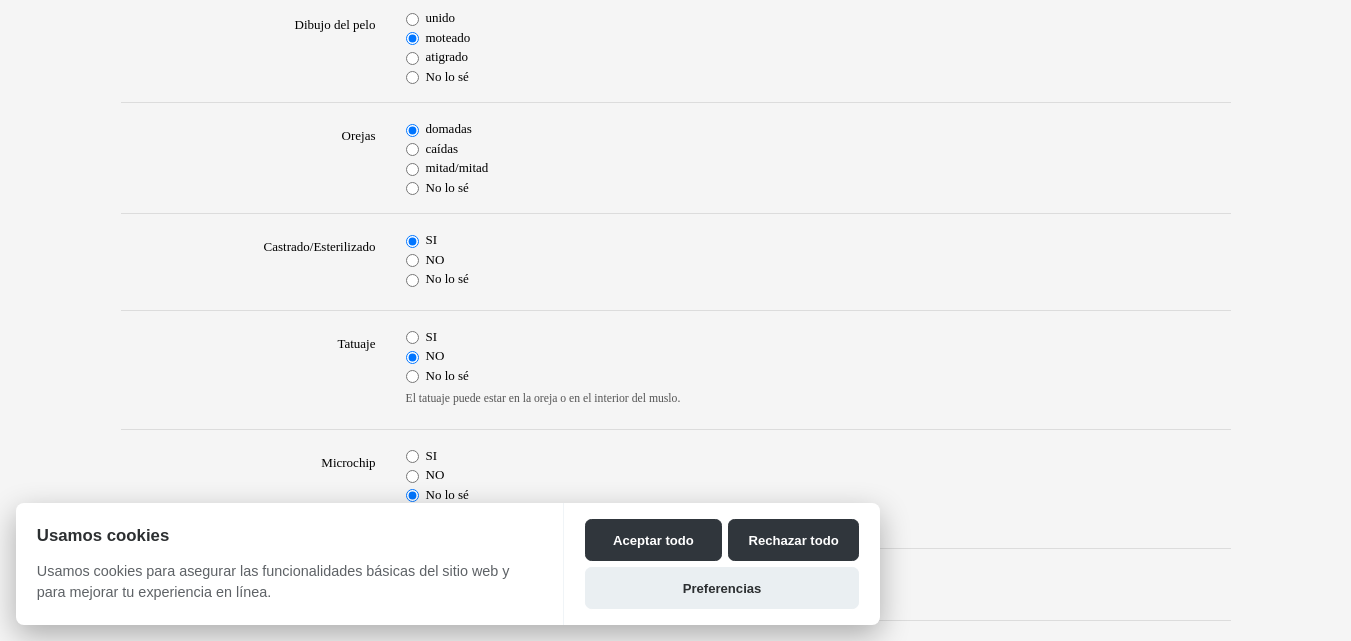 click on "SI
NO
No lo sé" at bounding box center (818, 262) 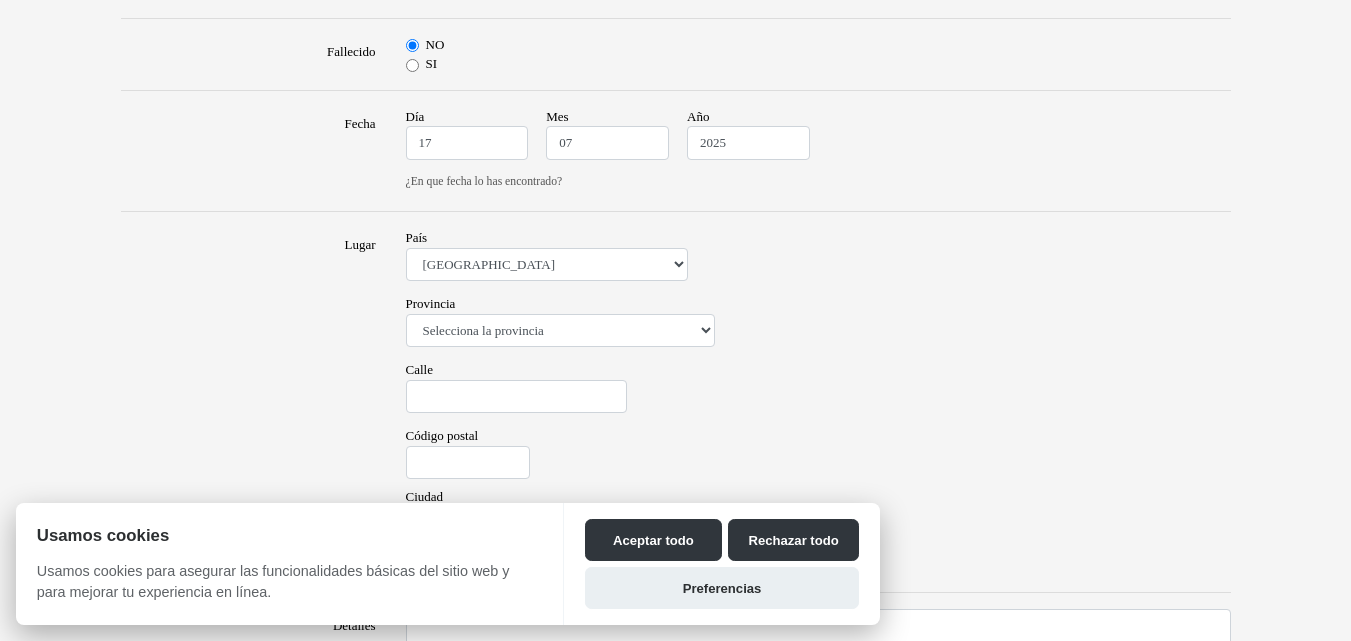 scroll, scrollTop: 1398, scrollLeft: 0, axis: vertical 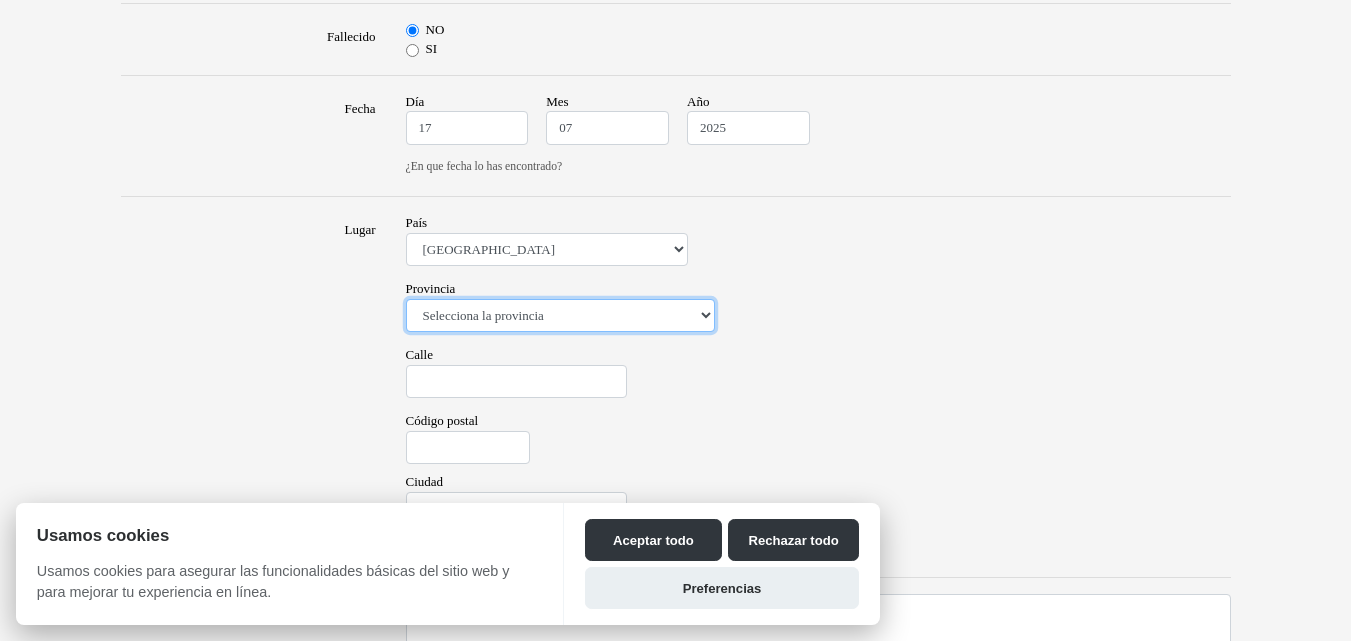 click on "Selecciona la provincia BA - Buenos Aires CB - Córdoba CC - Chaco CH - Chubut CN - Corrientes CT - Catamarca DF - City of Buenos Aires ER - Entre Ríos FM - Formosa JY - Jujuy LP - La Pampa LR - La Rioja MN - Misiones MZ - Mendoza NQ - Neuquén RN - Río Negro SA - Salta SC - Santa Cruz SE - Santiago del Estero SF - Santa Fe SJ - San Juan SL - San Luis TF - Tierra del Fuego TM - Tucumán" at bounding box center [560, 316] 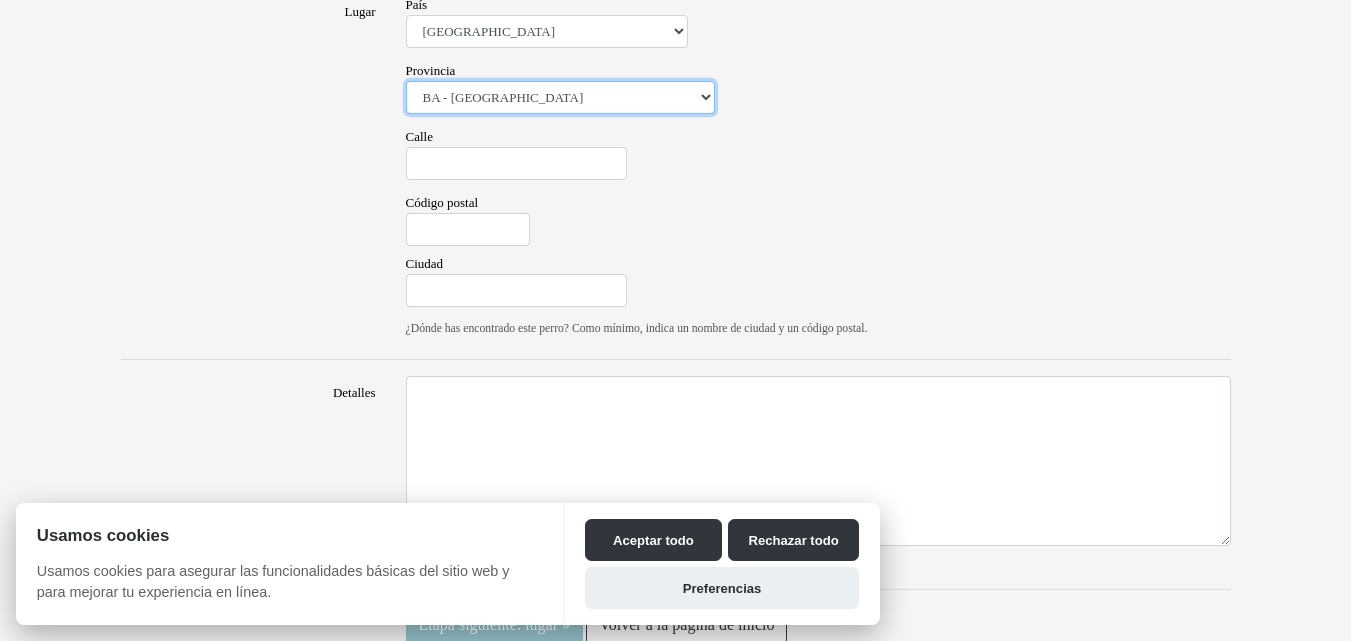 scroll, scrollTop: 1635, scrollLeft: 0, axis: vertical 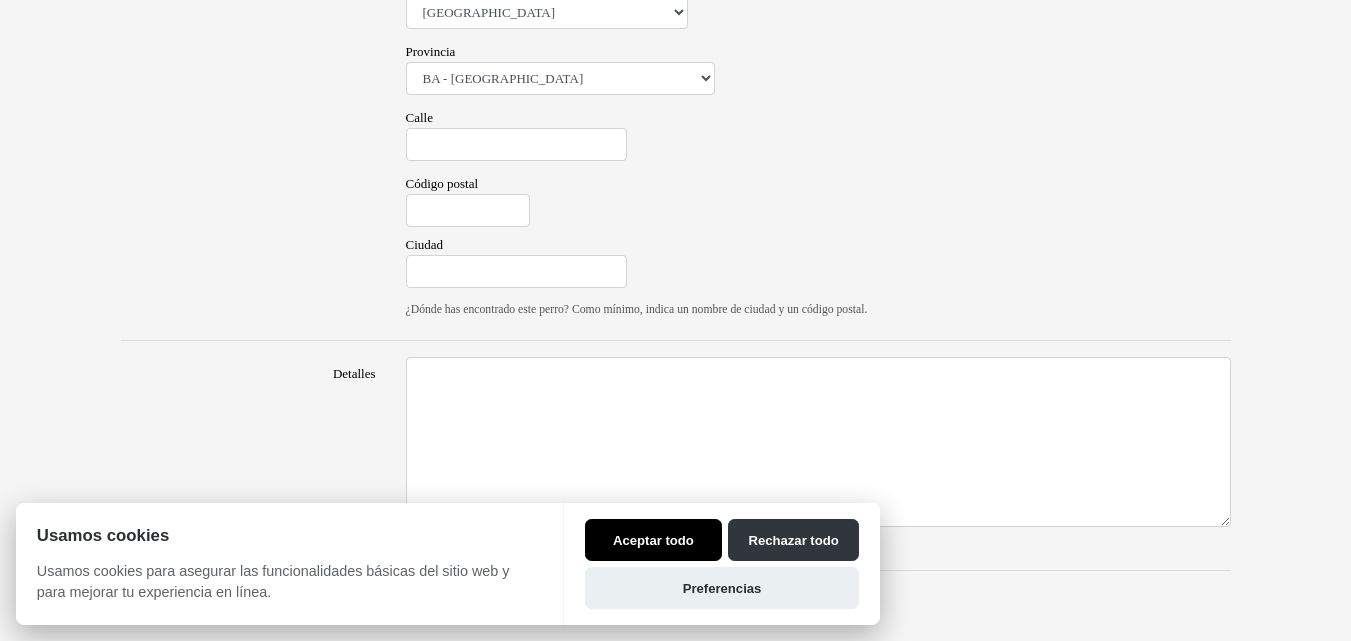 click on "Aceptar todo" at bounding box center [653, 540] 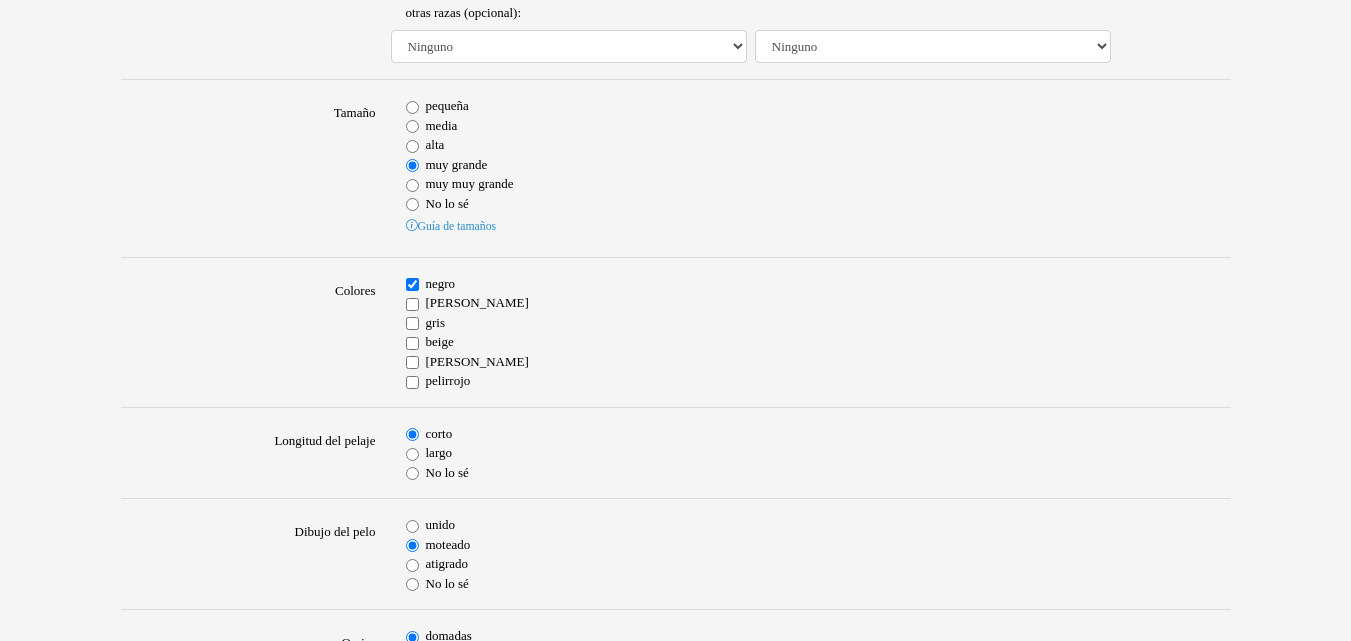 scroll, scrollTop: 301, scrollLeft: 0, axis: vertical 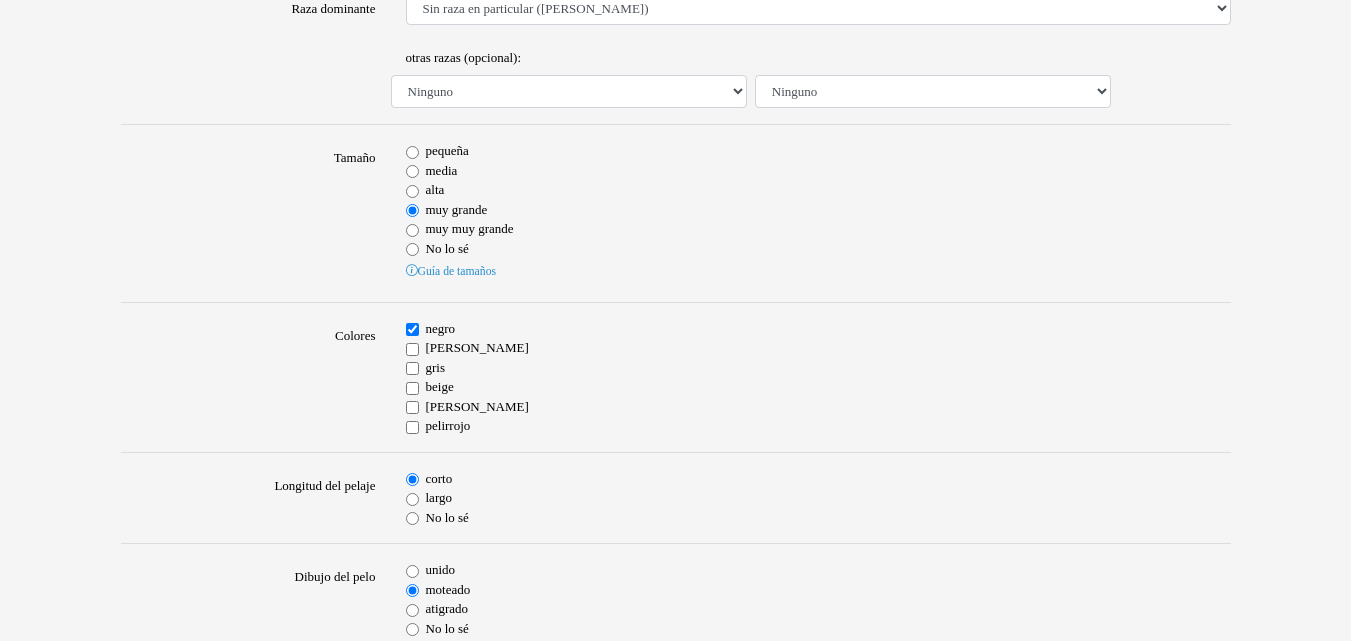 drag, startPoint x: 1325, startPoint y: 137, endPoint x: 1323, endPoint y: 119, distance: 18.110771 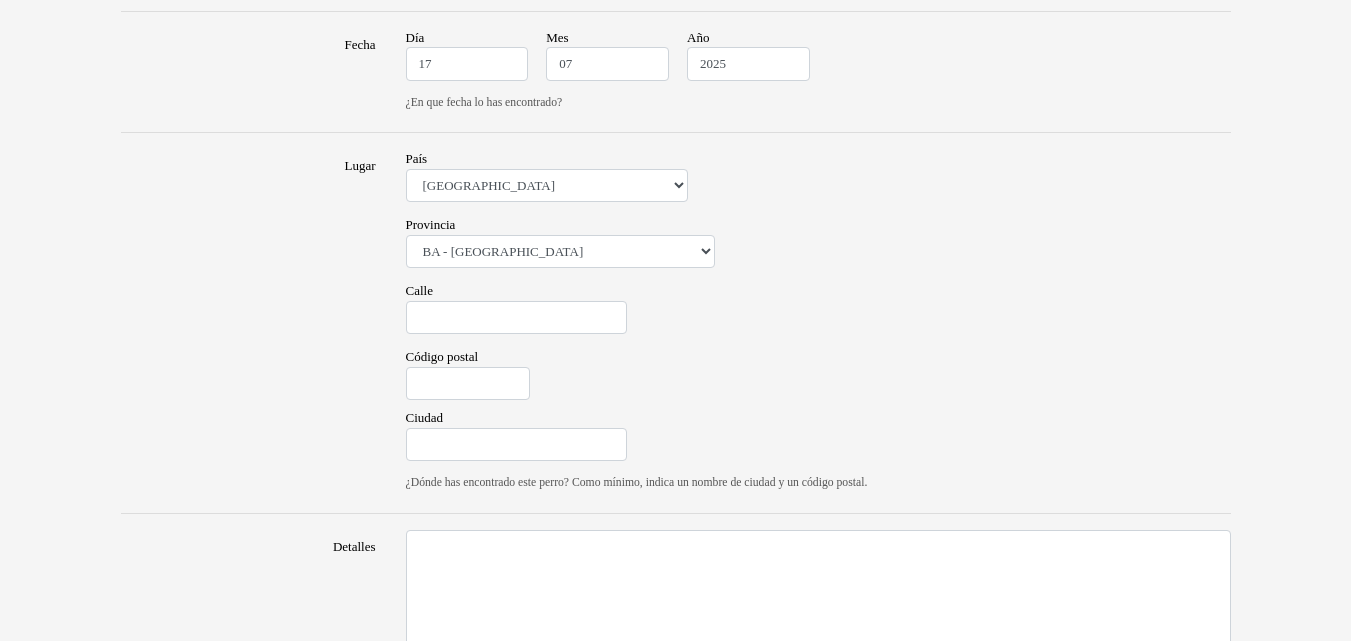 scroll, scrollTop: 1466, scrollLeft: 0, axis: vertical 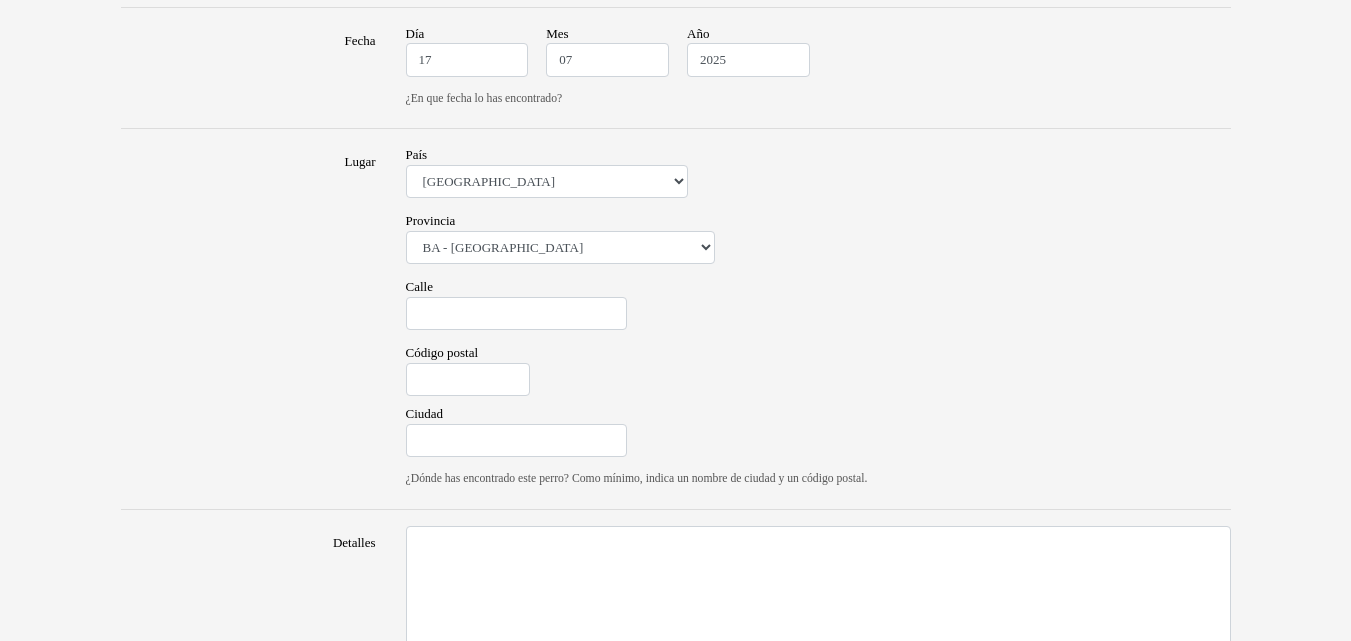 click on "Día 17
Mes 07
Año 2025
¿En que fecha lo has encontrado?" at bounding box center [818, 68] 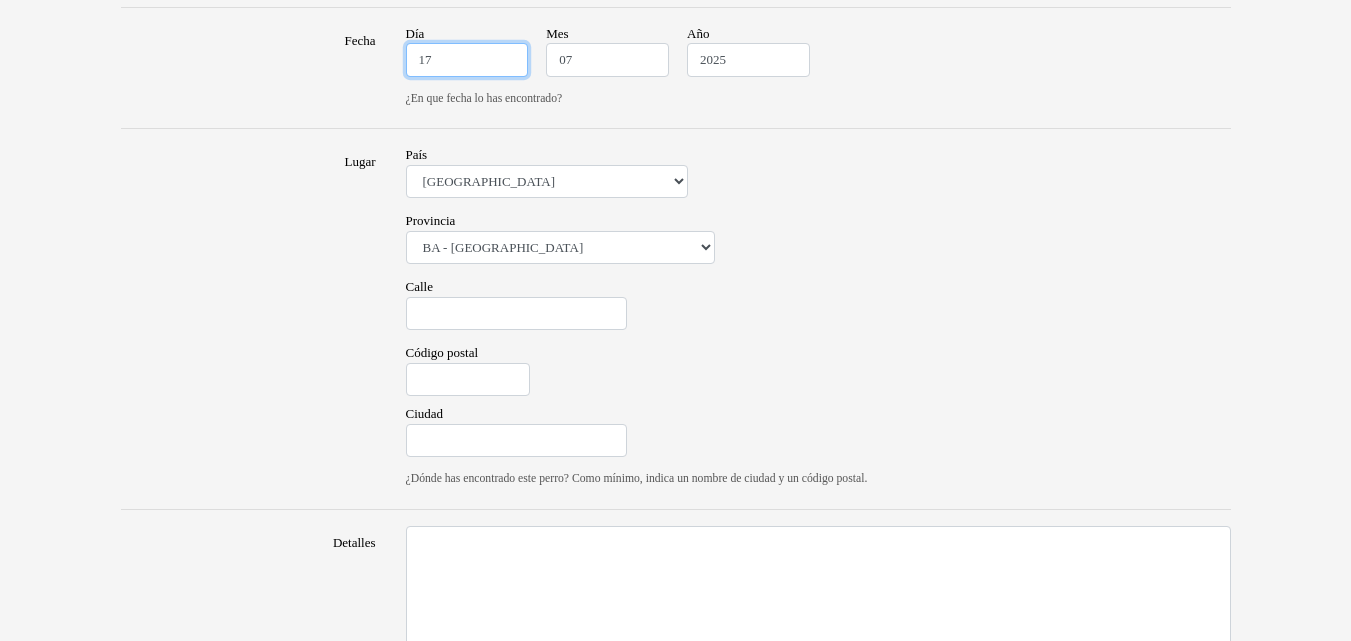 click on "17" at bounding box center (467, 60) 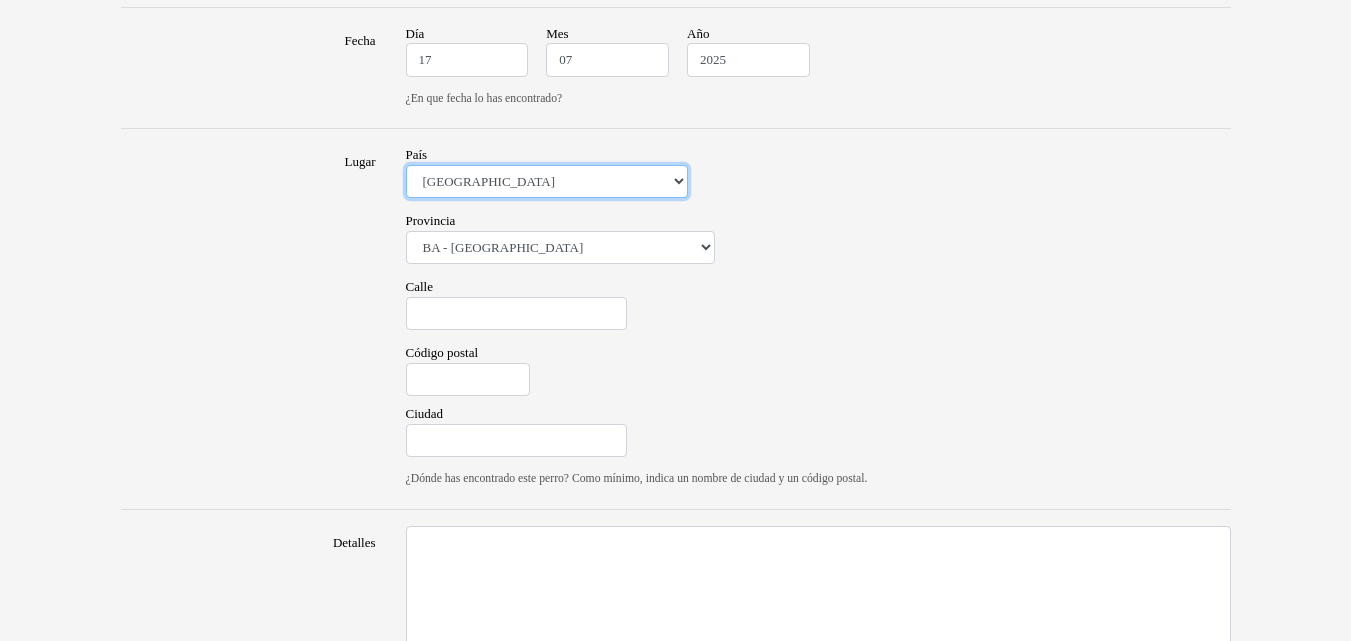 click on "Alemania Andorra Argelia Argentina Australia Bélgica Bolivia Brasil Camerún Canadá Chile Colombia Costa Rica Cuba Ecuador el Salvador España Estados Unidos Filipinas Francia Gran Bretaña Guadalupe Guatemala Guyana Honduras India Japón Kenia Luxemburgo Martinica Mayotte México Mónaco Nicaragua Nigeria Nouvelle-Calédonie Nueva Zelanda Pakistán Panamá Paraguay Perú Polynésie française Puerto Rico República Dominicana Reunión San Bartolomé San Martín San Pedro y Miquelón Singapur Sudáfrica Suiza Tanzania Uruguay Venezuela Wallis y Futuna" at bounding box center [547, 182] 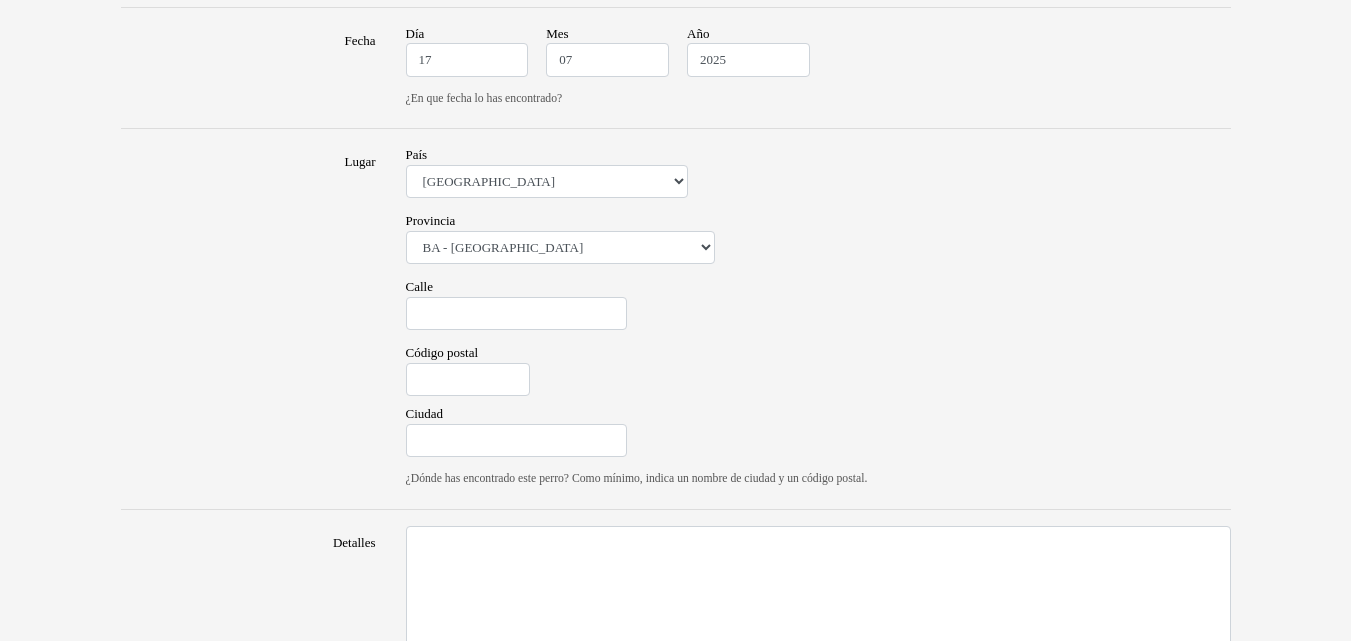click on "Provincia  Selecciona la provincia BA - Buenos Aires CB - Córdoba CC - Chaco CH - Chubut CN - Corrientes CT - Catamarca DF - City of Buenos Aires ER - Entre Ríos FM - Formosa JY - Jujuy LP - La Pampa LR - La Rioja MN - Misiones MZ - Mendoza NQ - Neuquén RN - Río Negro SA - Salta SC - Santa Cruz SE - Santiago del Estero SF - Santa Fe SJ - San Juan SL - San Luis TF - Tierra del Fuego TM - Tucumán" at bounding box center (818, 241) 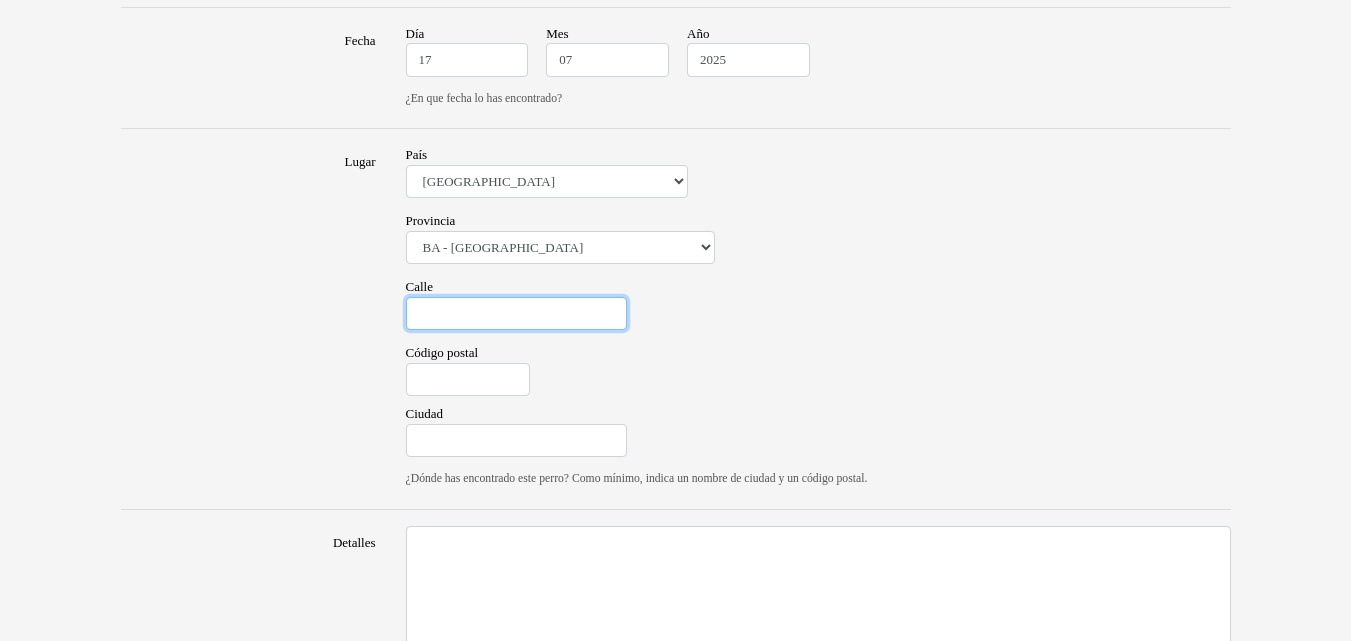 click on "Calle" at bounding box center (516, 314) 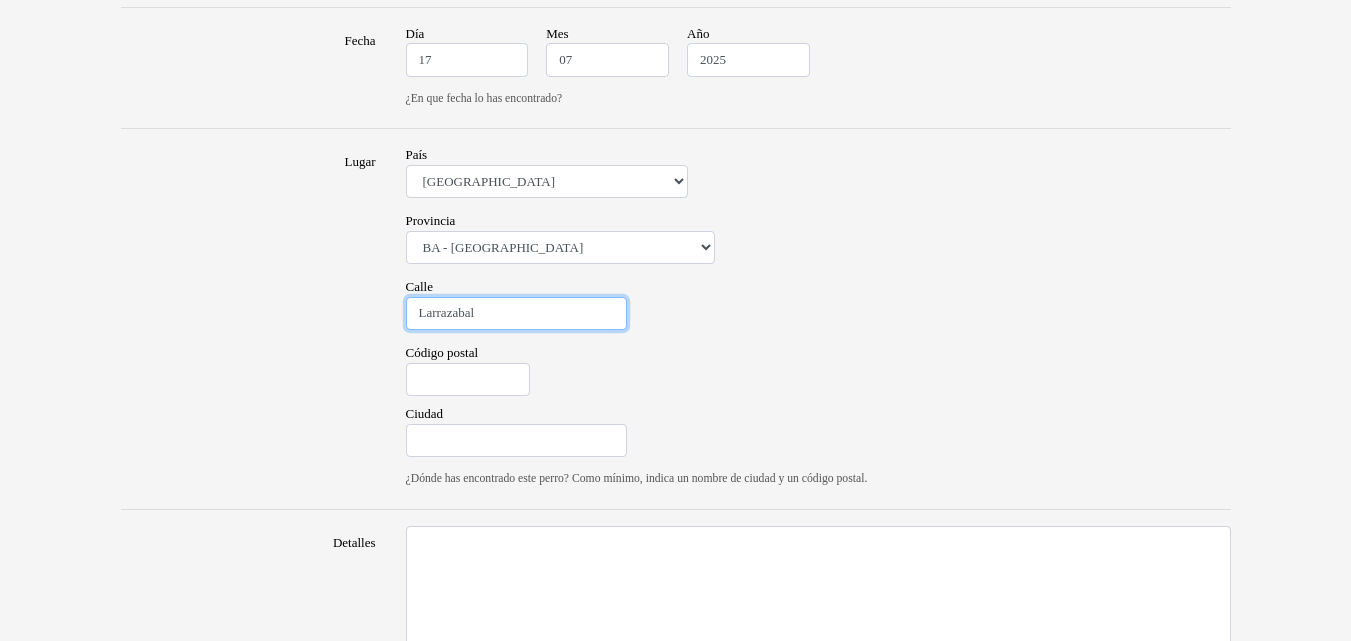 type on "Larrazabal" 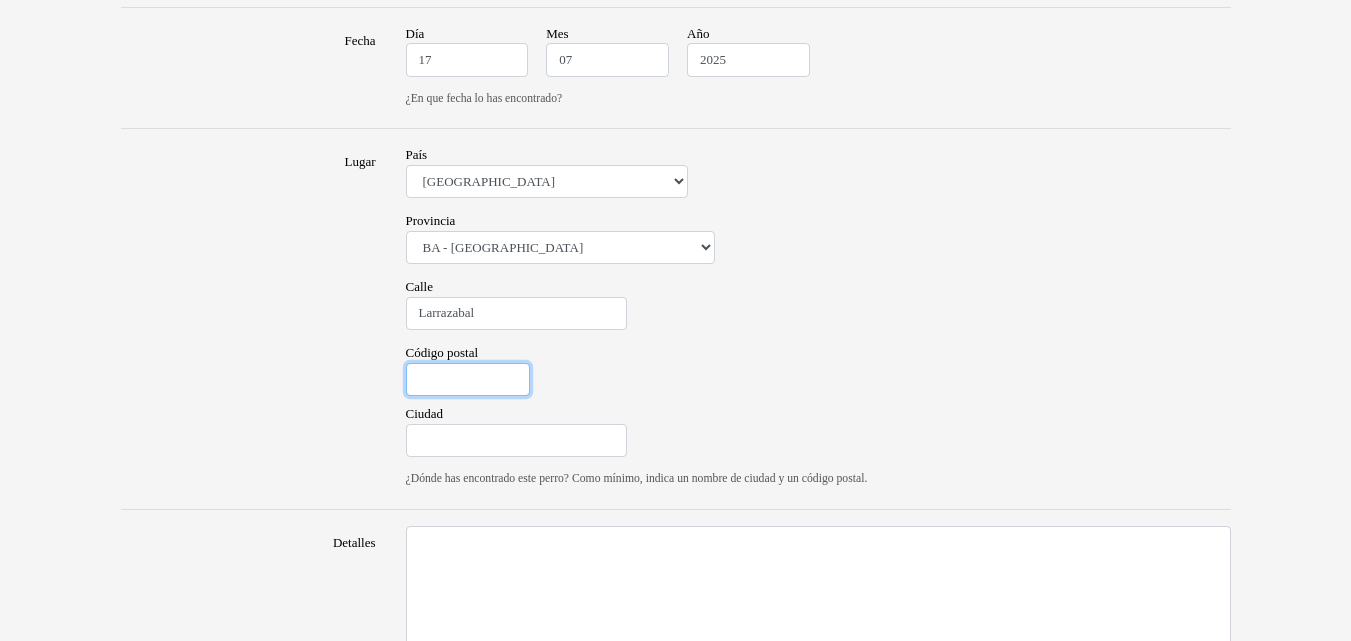 click on "Código postal" at bounding box center (468, 380) 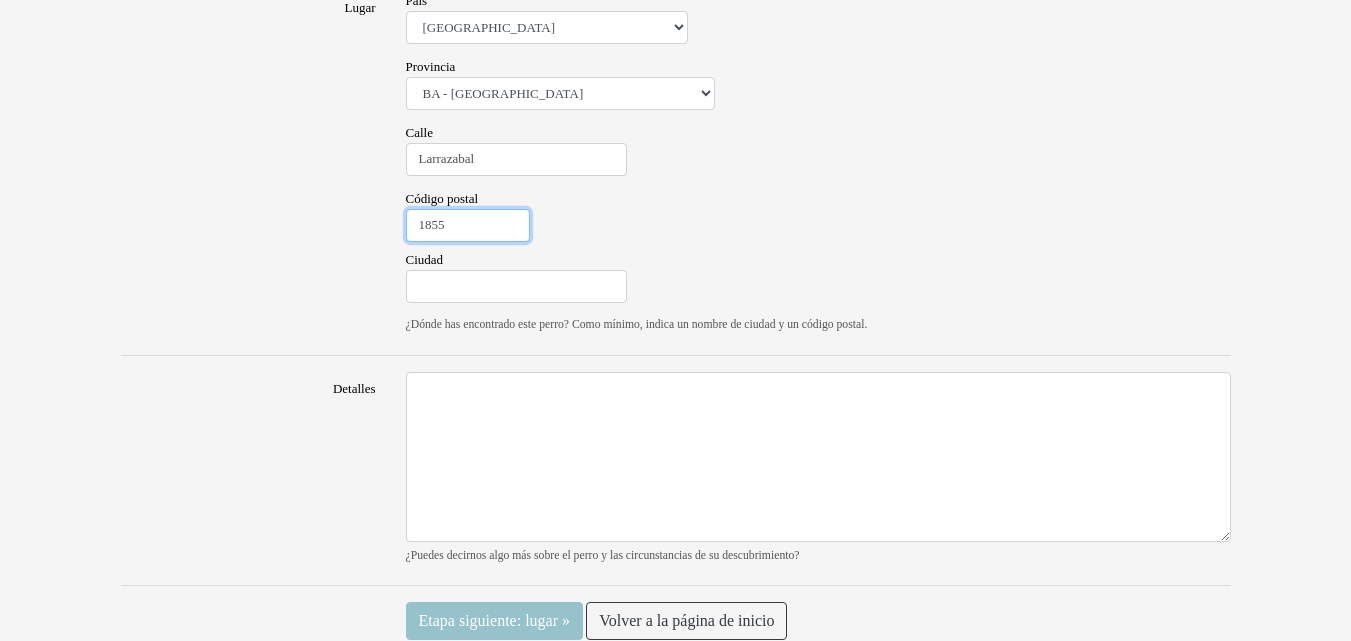 scroll, scrollTop: 1635, scrollLeft: 0, axis: vertical 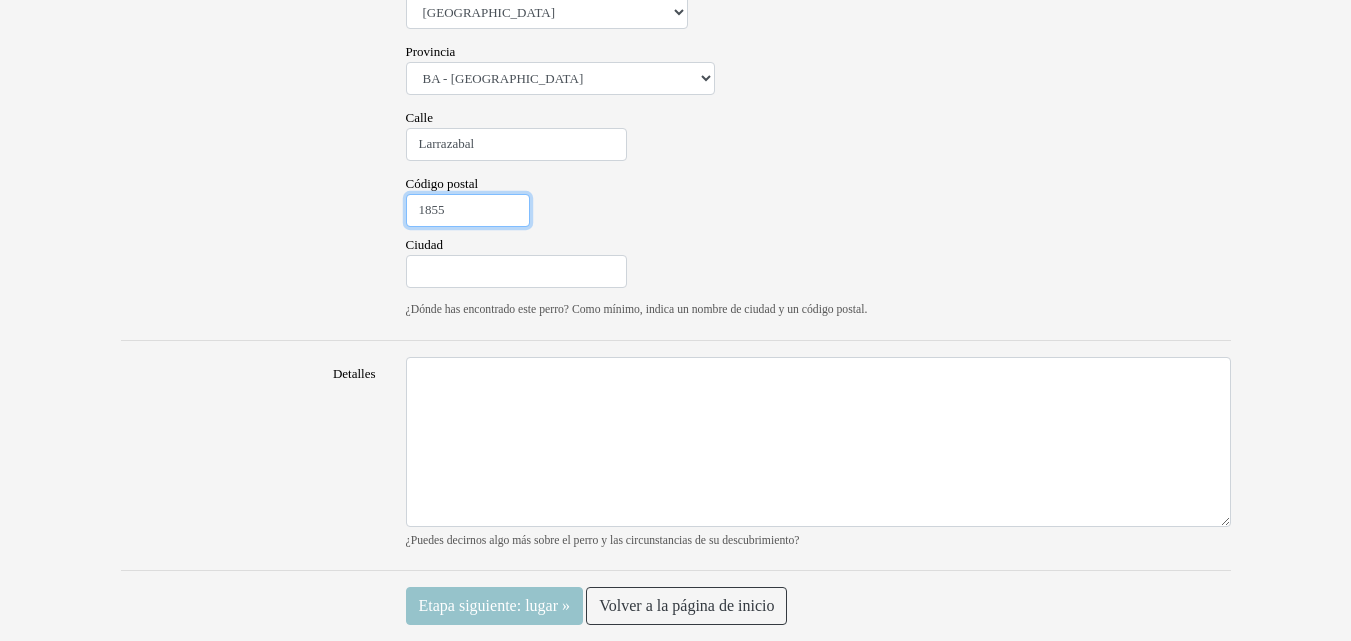 type on "1855" 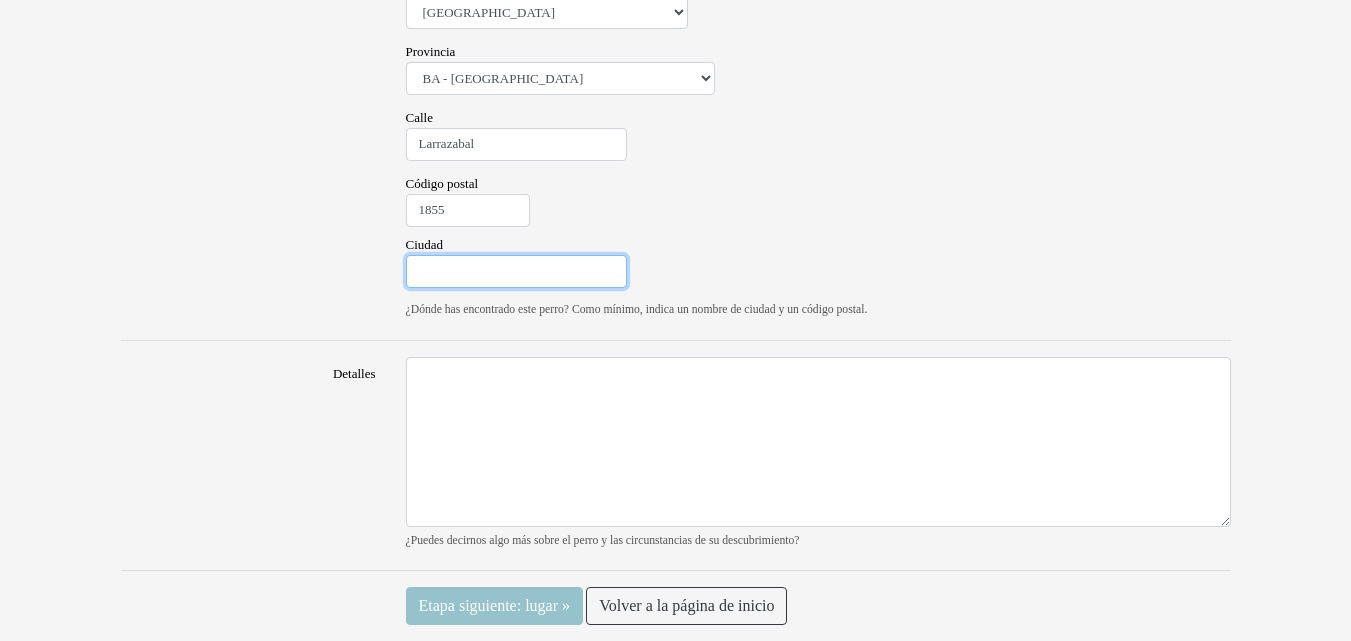 click on "Ciudad" at bounding box center [516, 272] 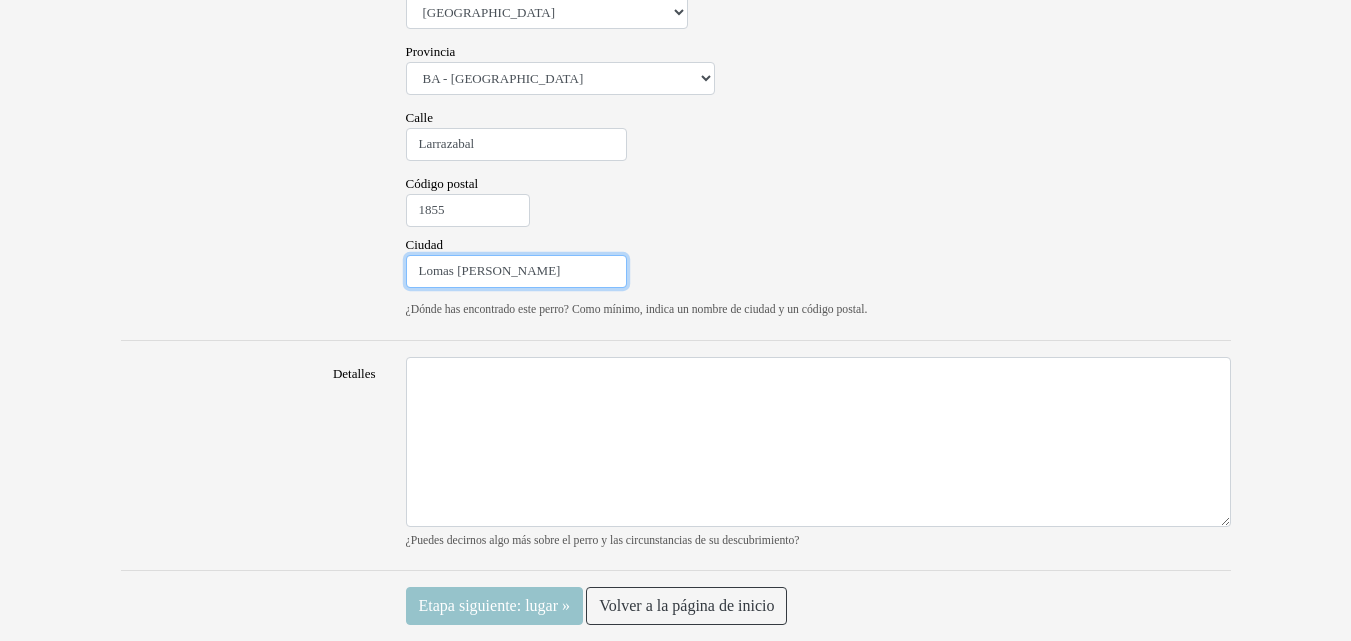 type on "Lomas de Zamora" 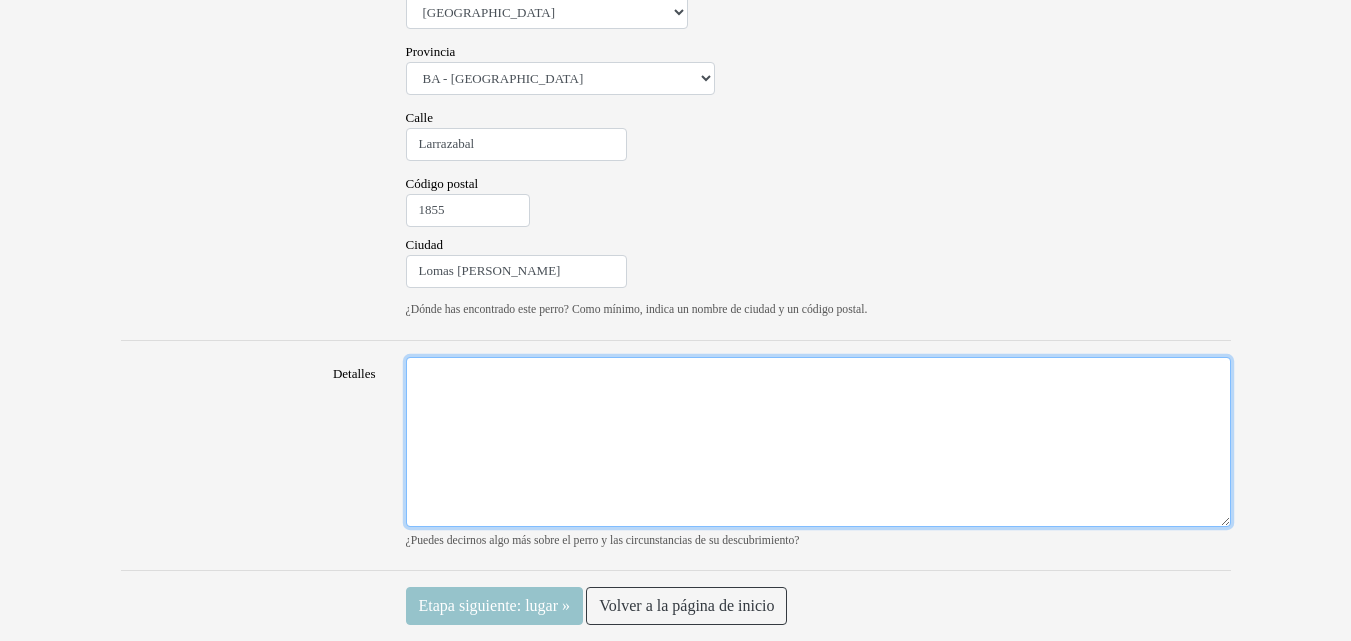 click on "Detalles" at bounding box center [818, 442] 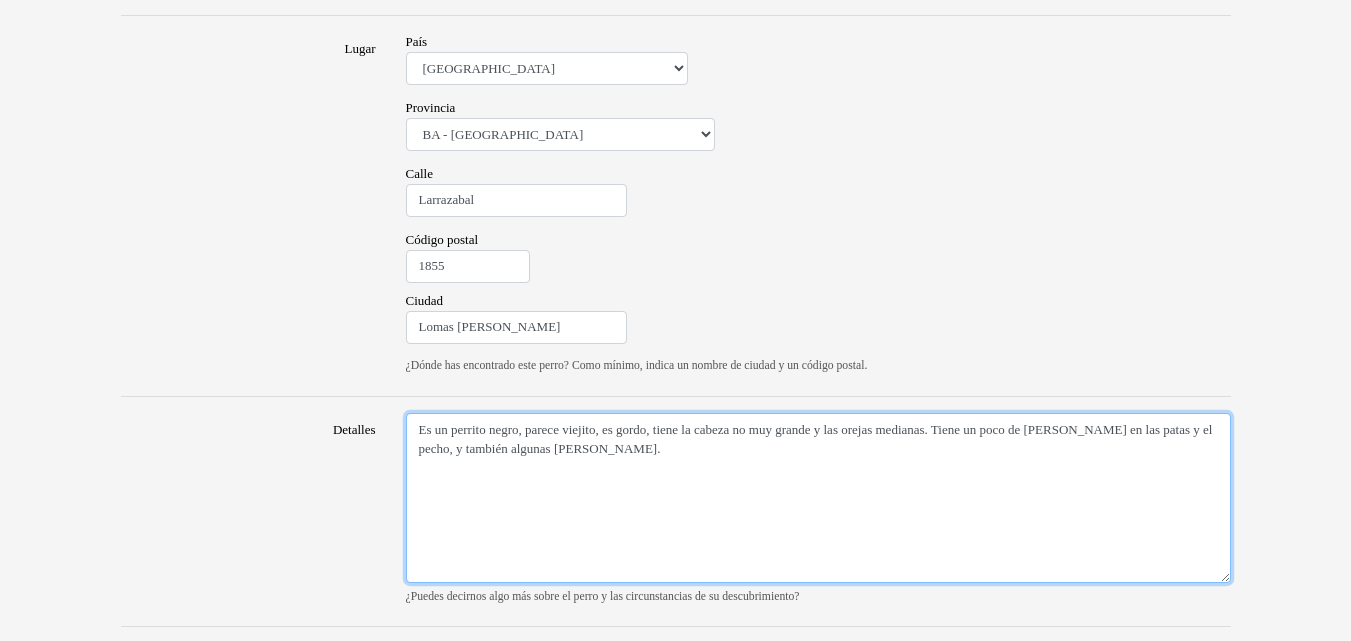 scroll, scrollTop: 1635, scrollLeft: 0, axis: vertical 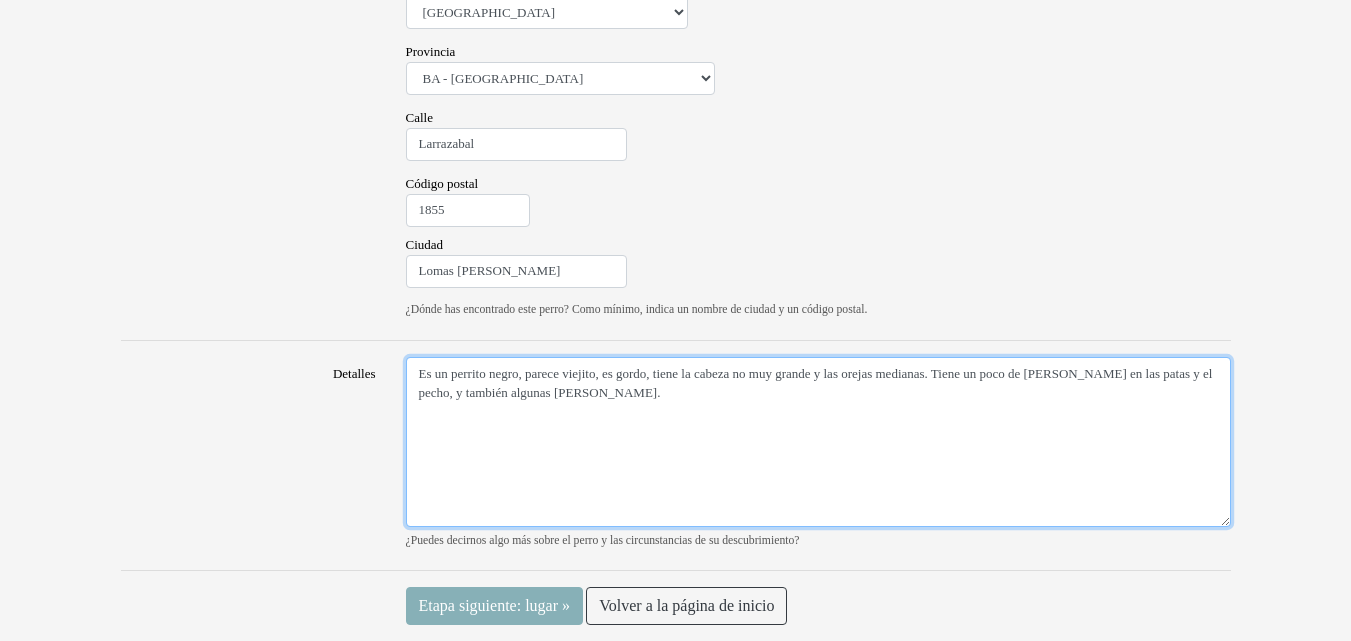 type on "Es un perrito negro, parece viejito, es gordo, tiene la cabeza no muy grande y las orejas medianas. Tiene un poco de pelito blanco en las patas y el pecho, y también algunas canas." 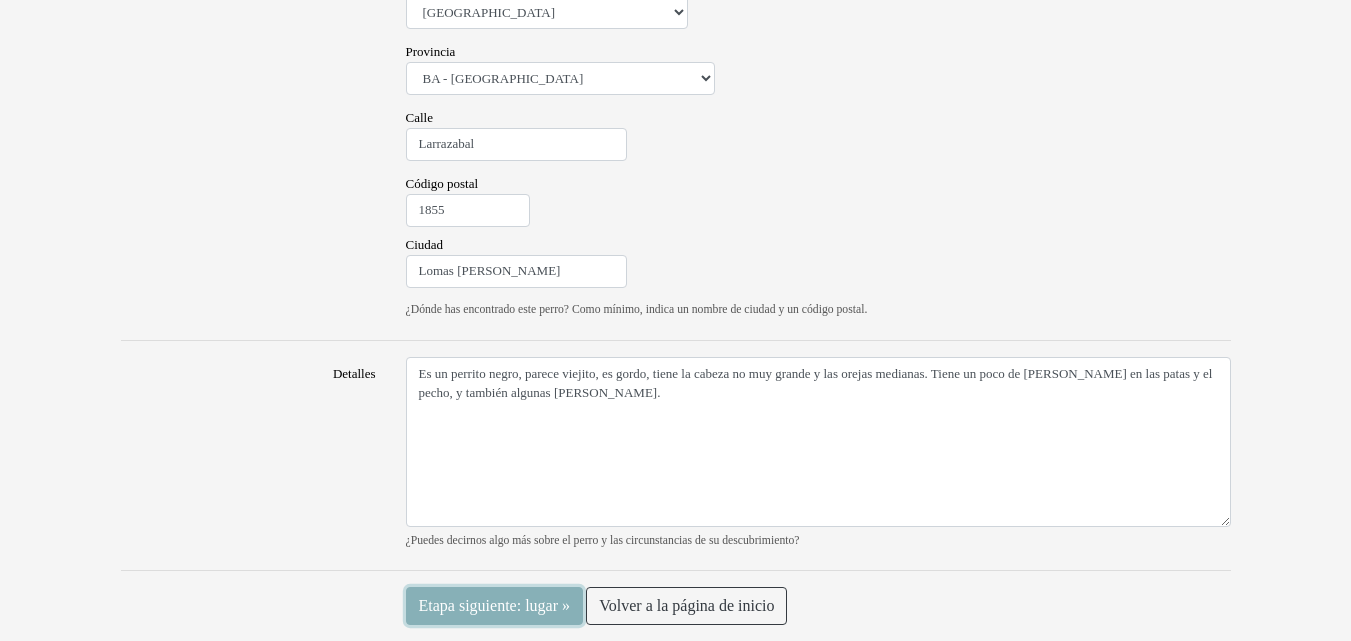 click on "Etapa siguiente: lugar »" at bounding box center [495, 606] 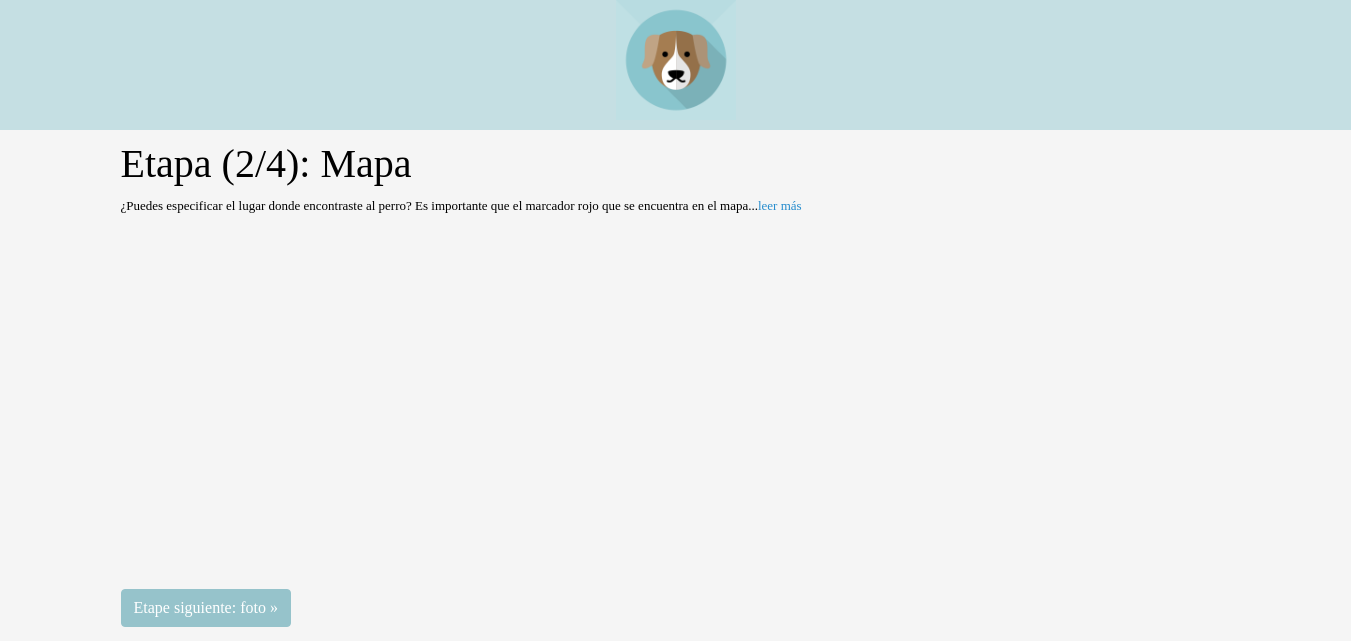 scroll, scrollTop: 0, scrollLeft: 0, axis: both 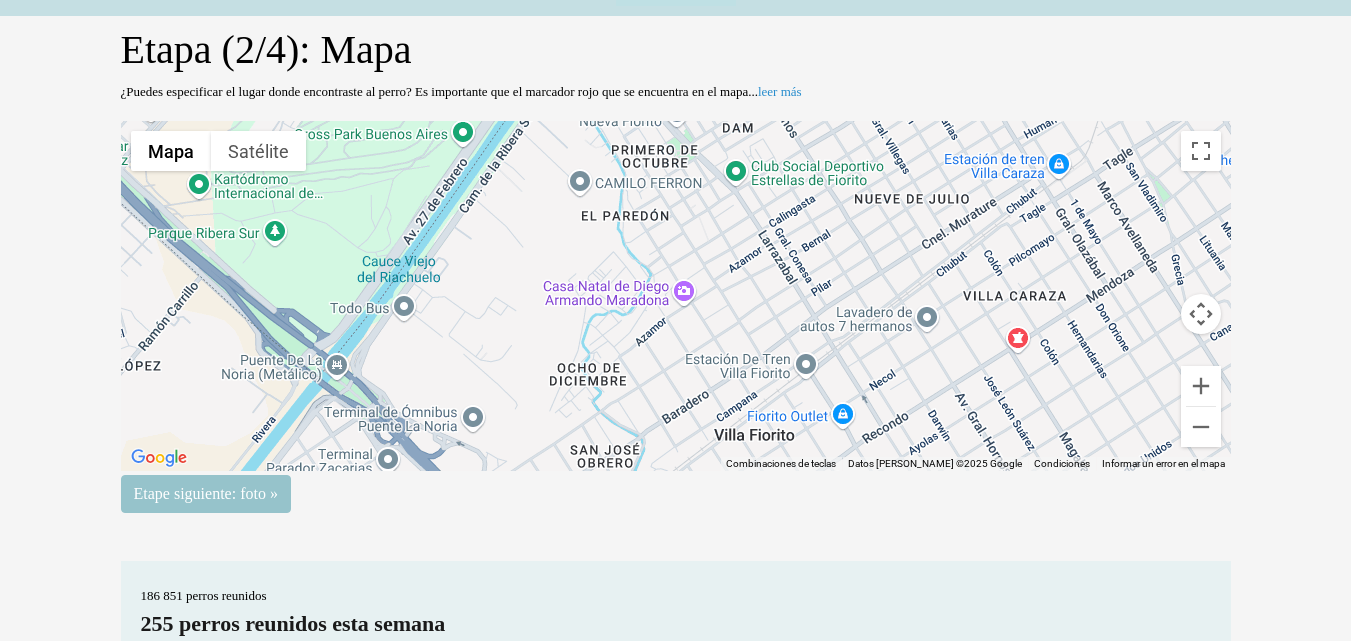 drag, startPoint x: 786, startPoint y: 262, endPoint x: 1024, endPoint y: 436, distance: 294.822 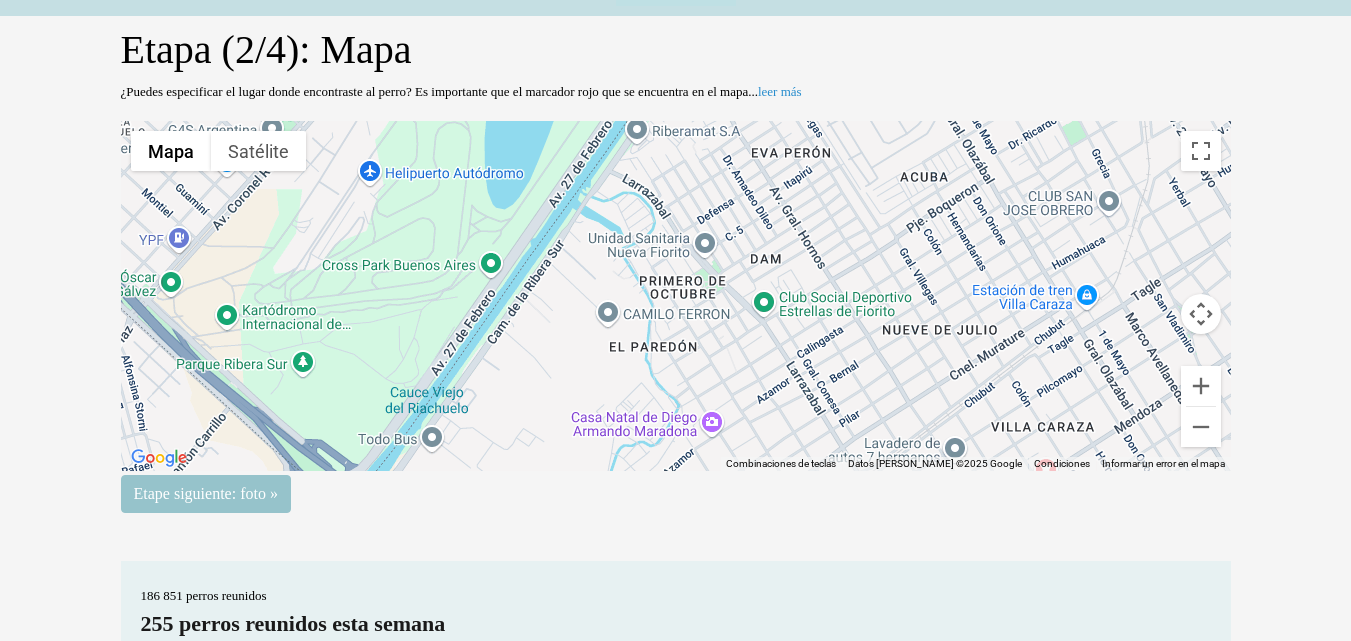 drag, startPoint x: 723, startPoint y: 275, endPoint x: 746, endPoint y: 374, distance: 101.636604 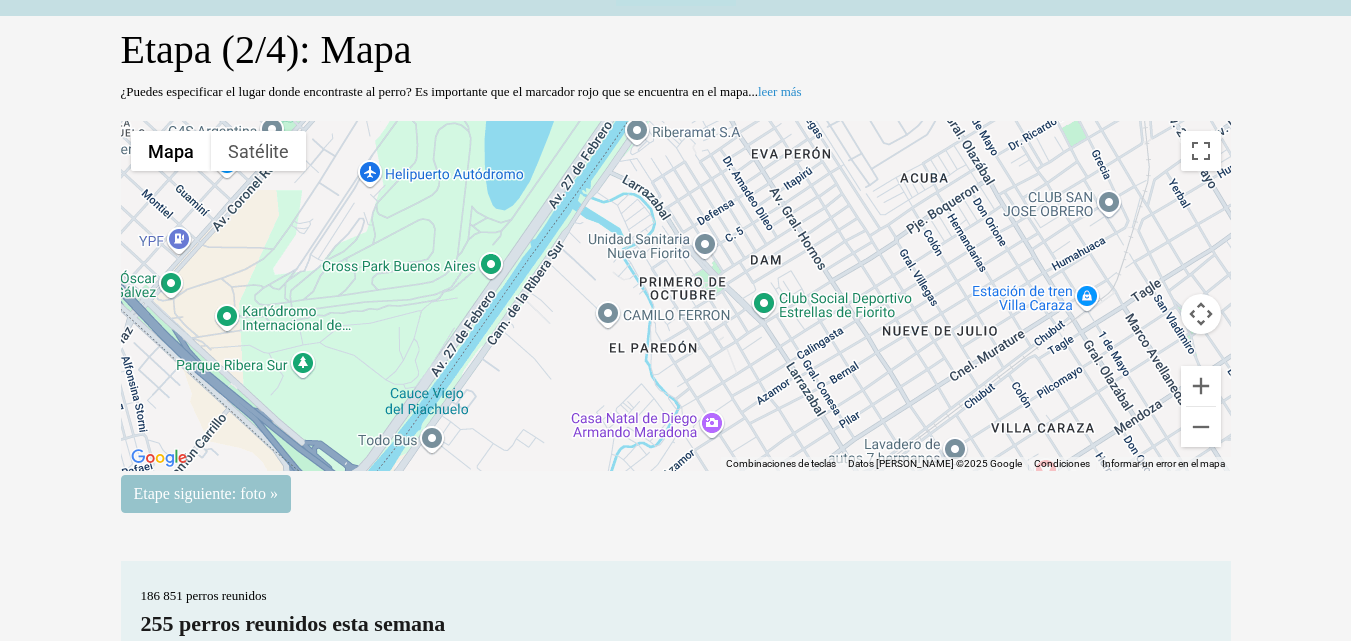 click on "Para activar la función de arrastrar con el teclado, presiona Alt + Intro. Una vez que estés en el estado de arrastrar con el teclado, usa las teclas de flecha para mover el marcador. Para completar la acción, presiona la tecla Intro. Para cancelar, presiona Escape." at bounding box center [676, 296] 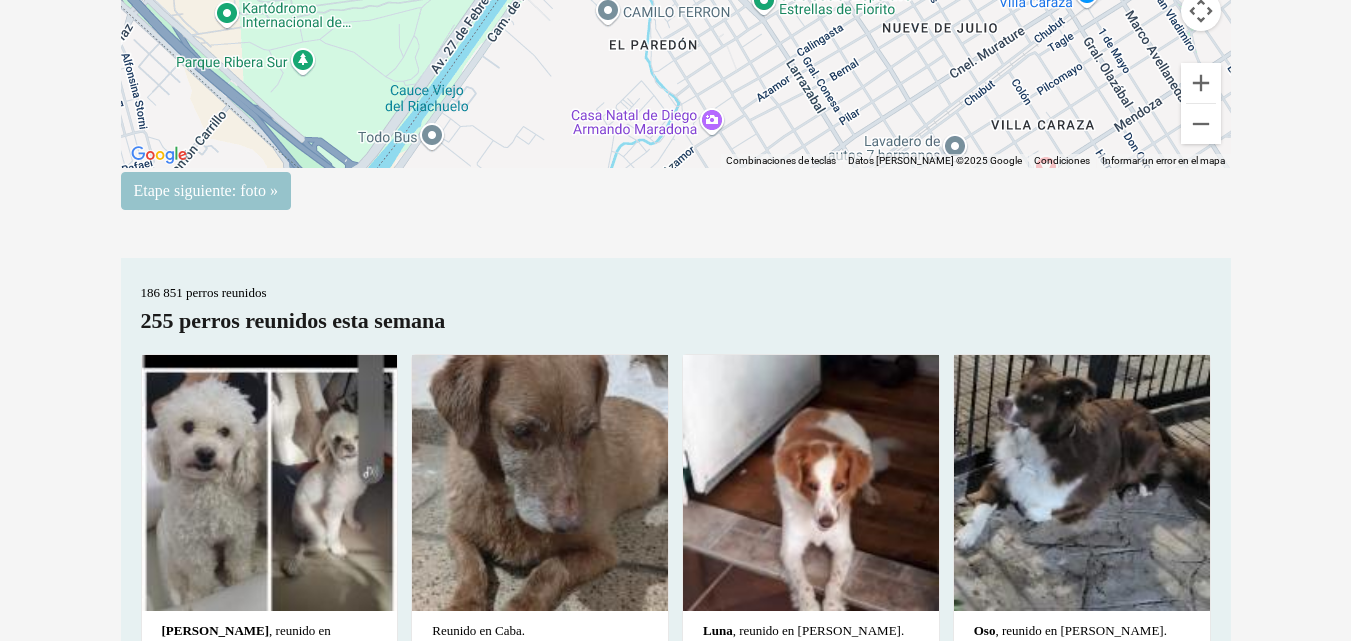 scroll, scrollTop: 472, scrollLeft: 0, axis: vertical 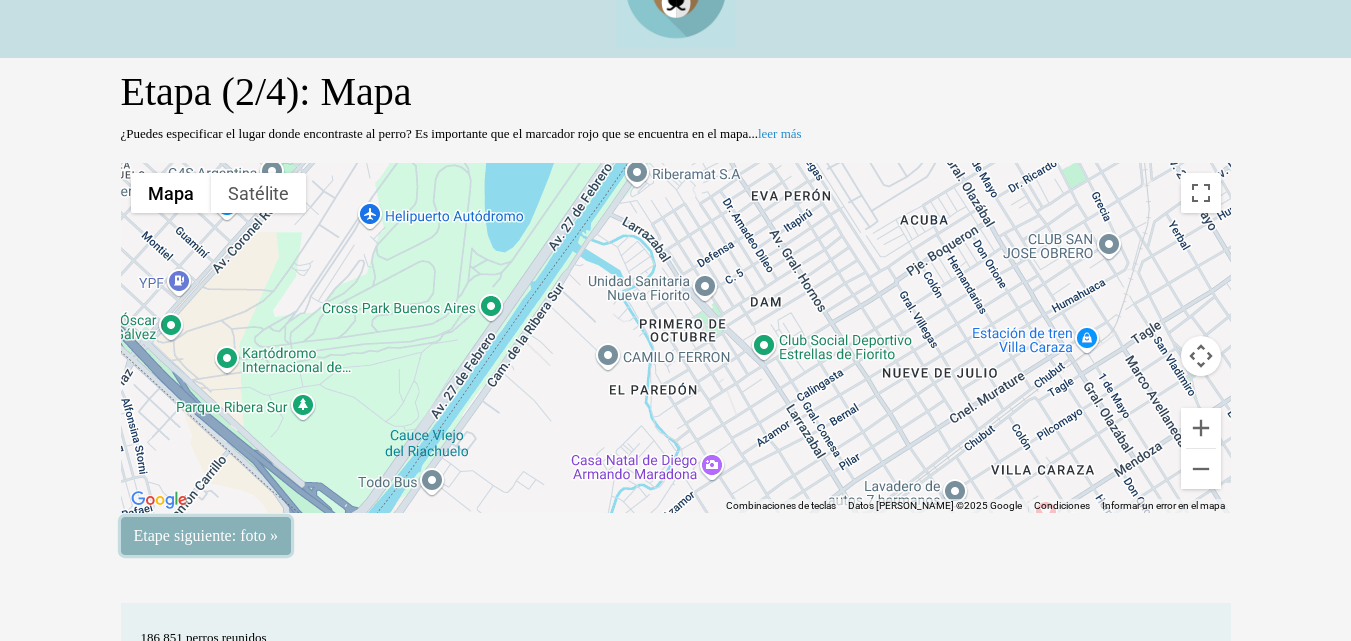 click on "Etape siguiente: foto »" at bounding box center (206, 536) 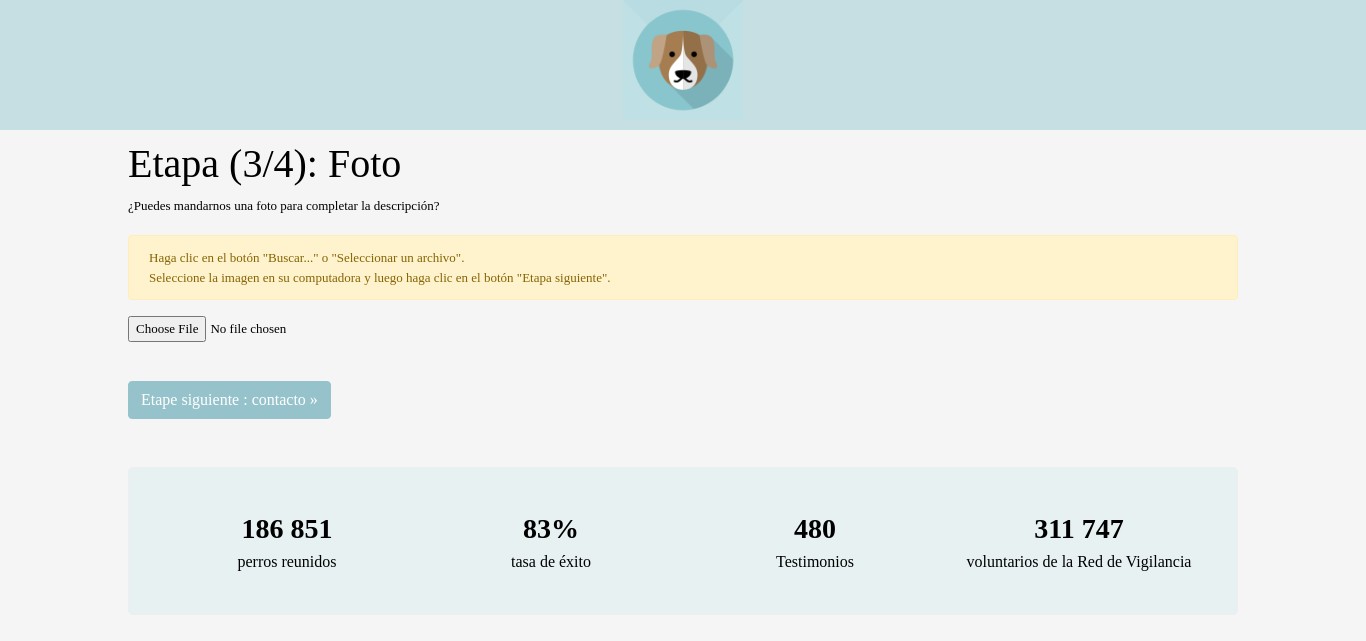 scroll, scrollTop: 0, scrollLeft: 0, axis: both 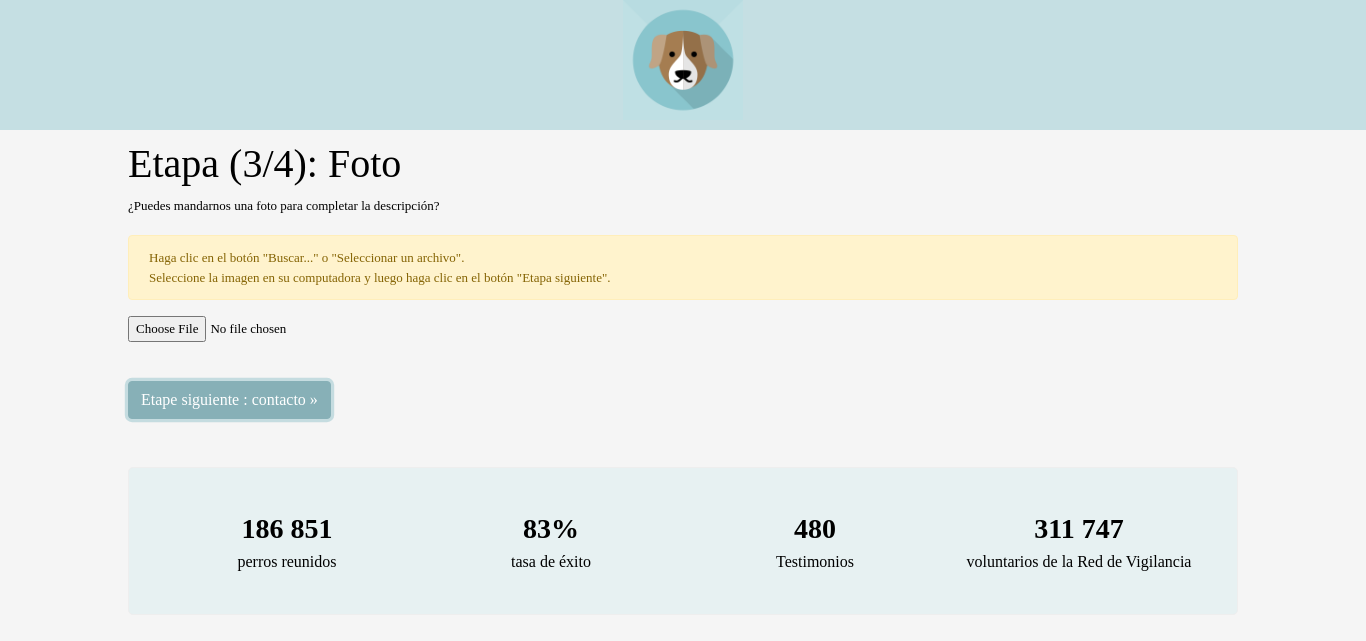 click on "Etape siguiente : contacto »" at bounding box center (229, 400) 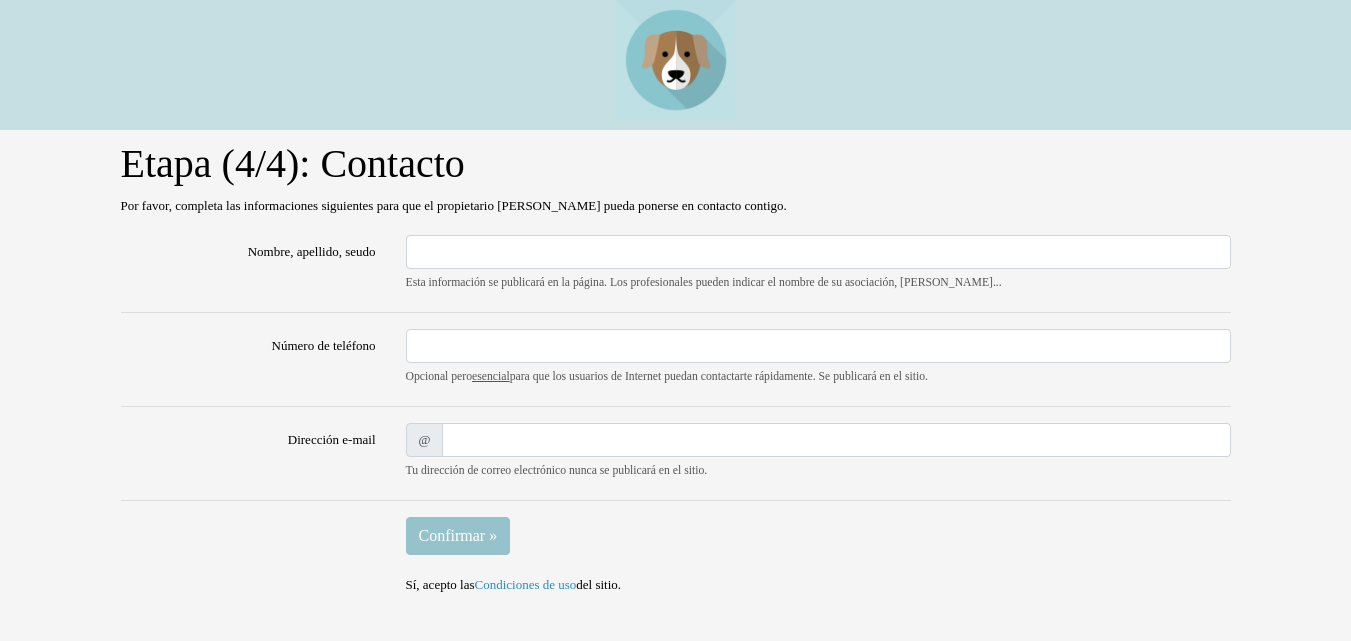 scroll, scrollTop: 0, scrollLeft: 0, axis: both 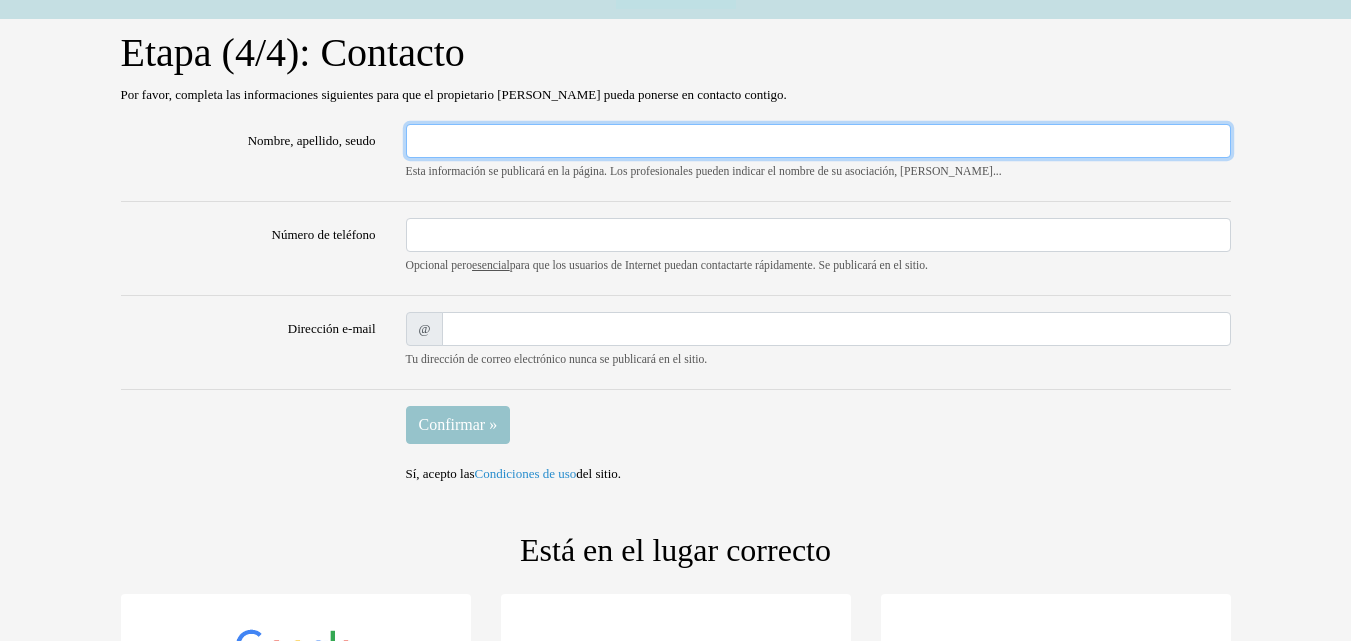 click on "Nombre, apellido, seudo" at bounding box center (818, 141) 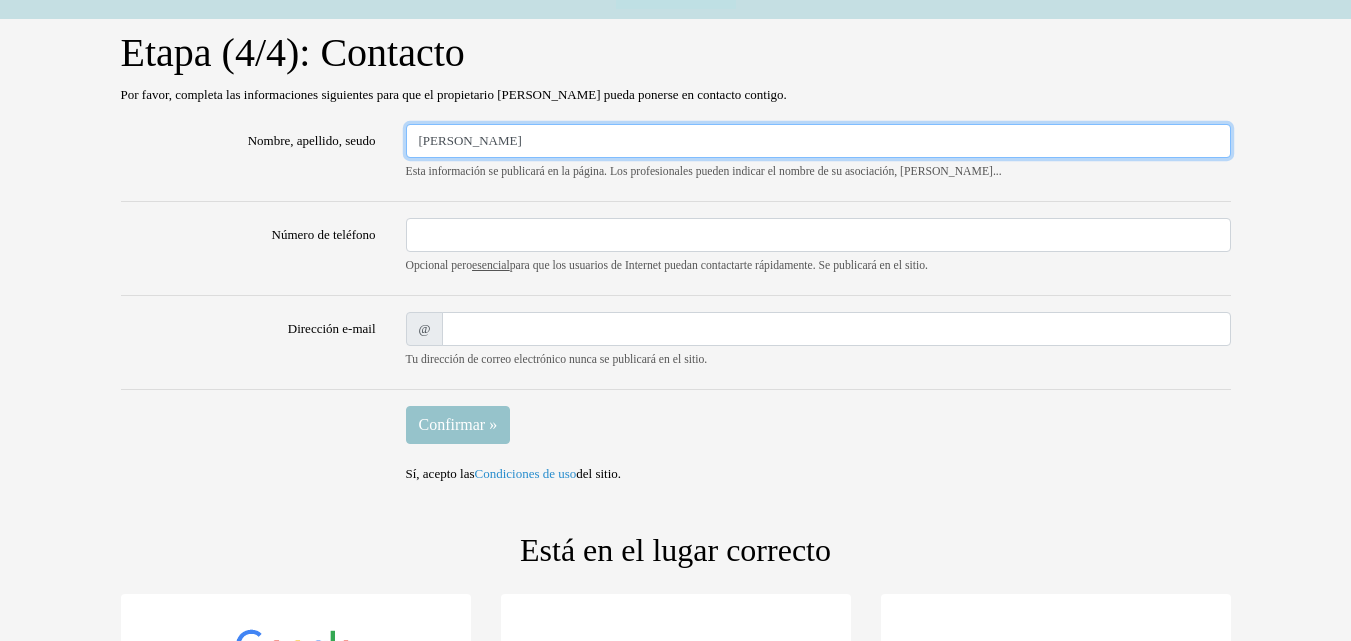 type on "Paola" 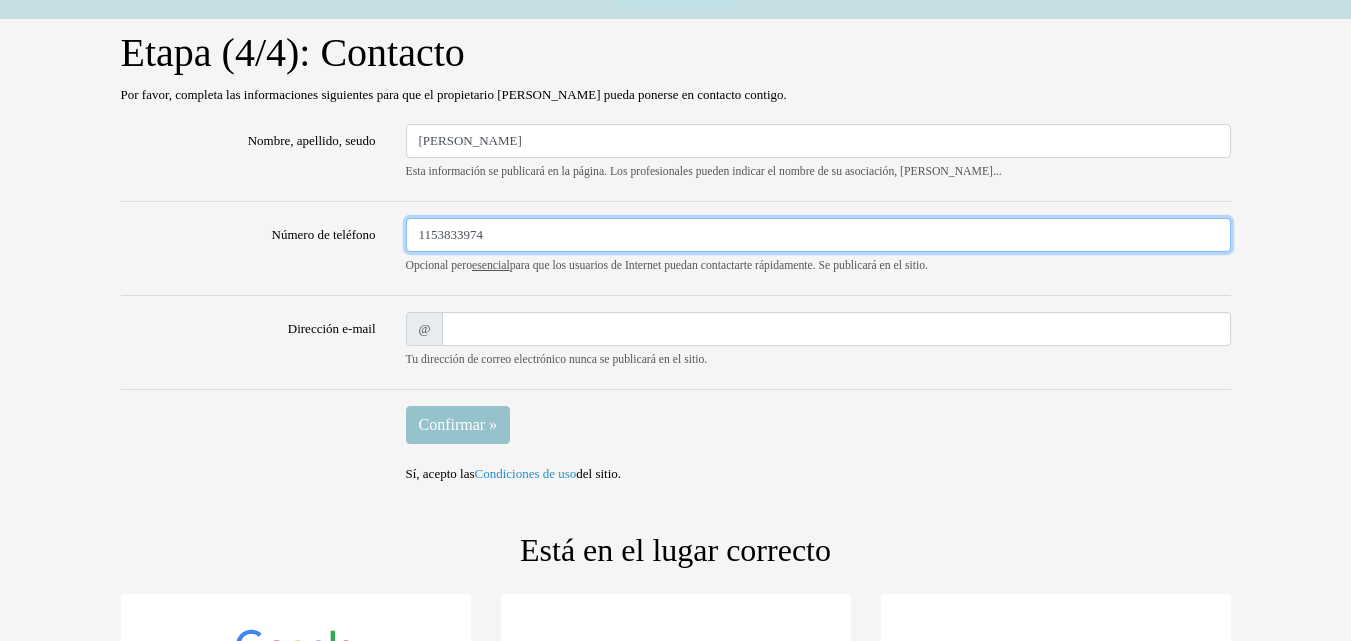 type on "1153833974" 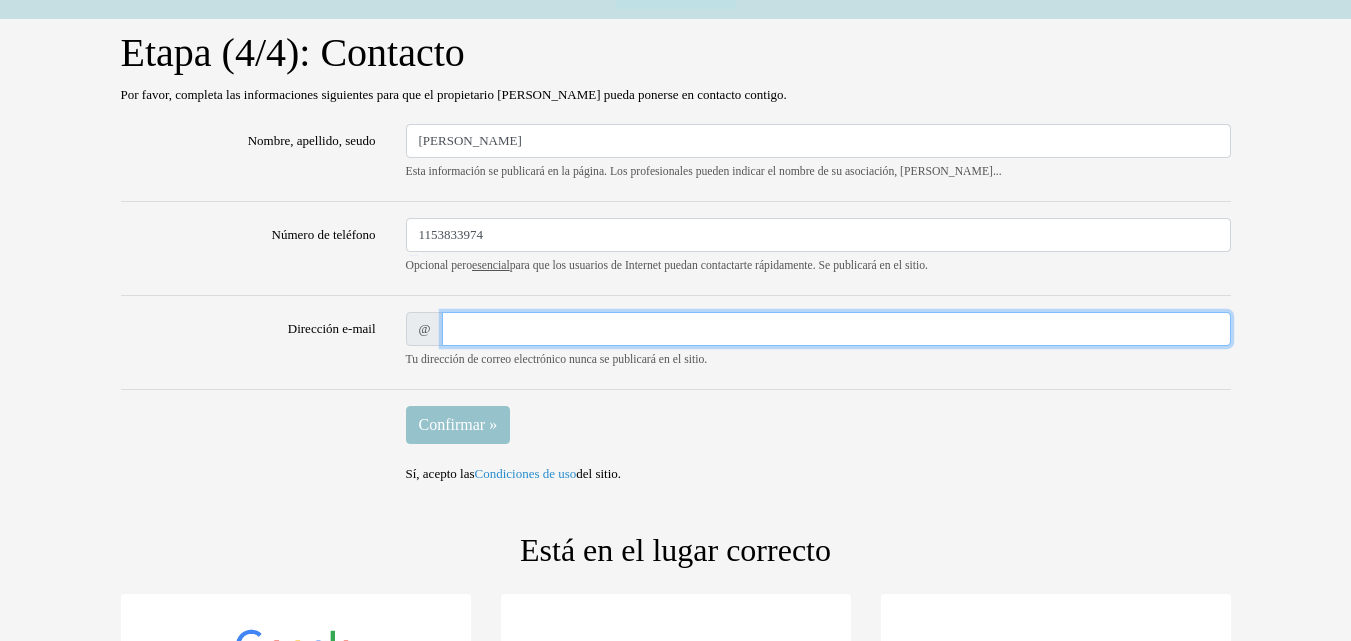 click on "Dirección e-mail" at bounding box center [836, 329] 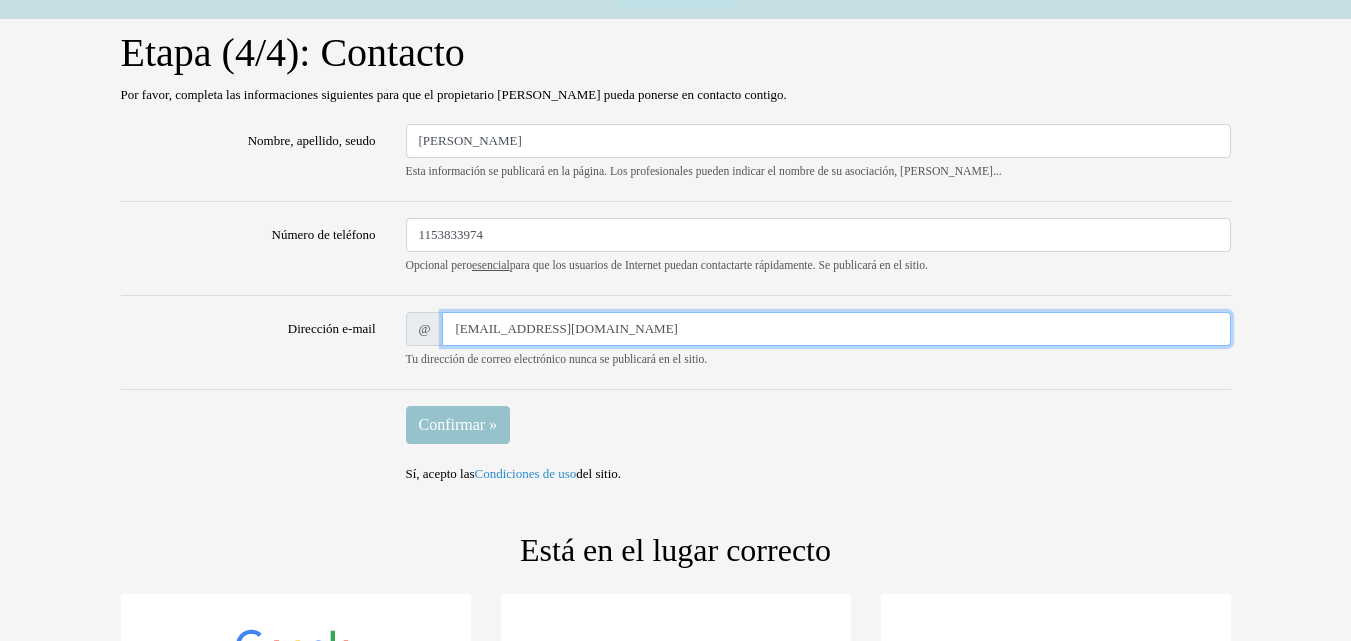 type on "paolamagalidavalos@hotmail.com" 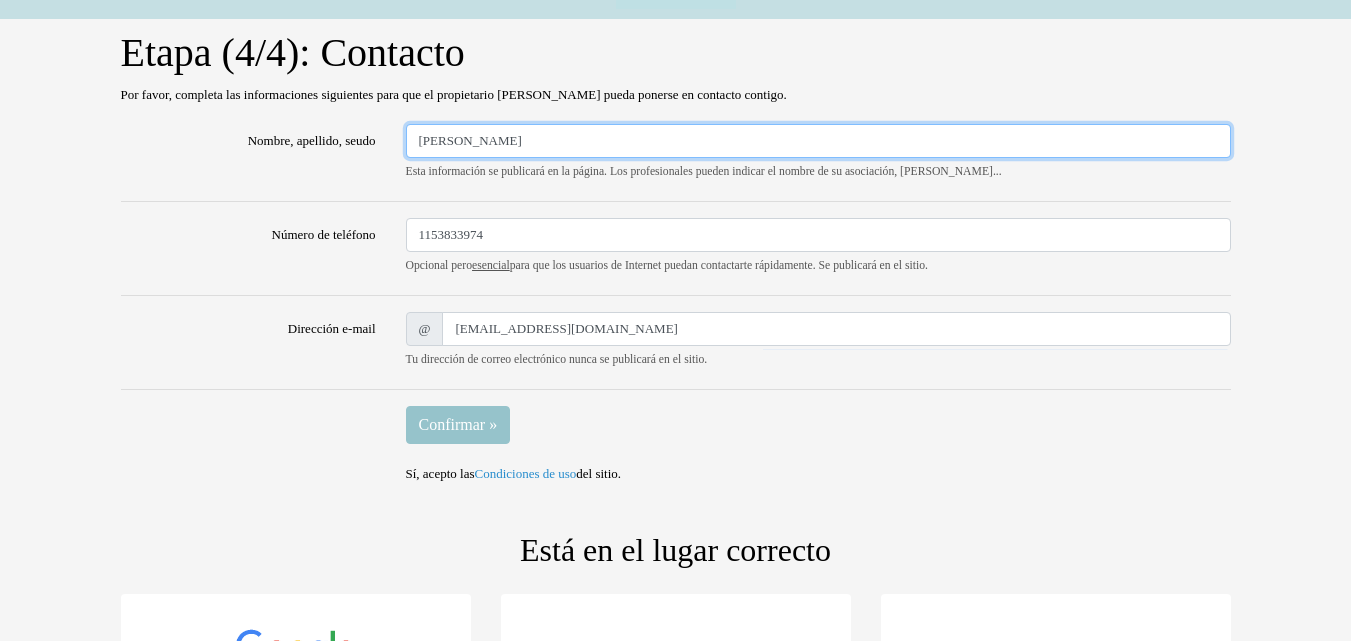 click on "Paola" at bounding box center (818, 141) 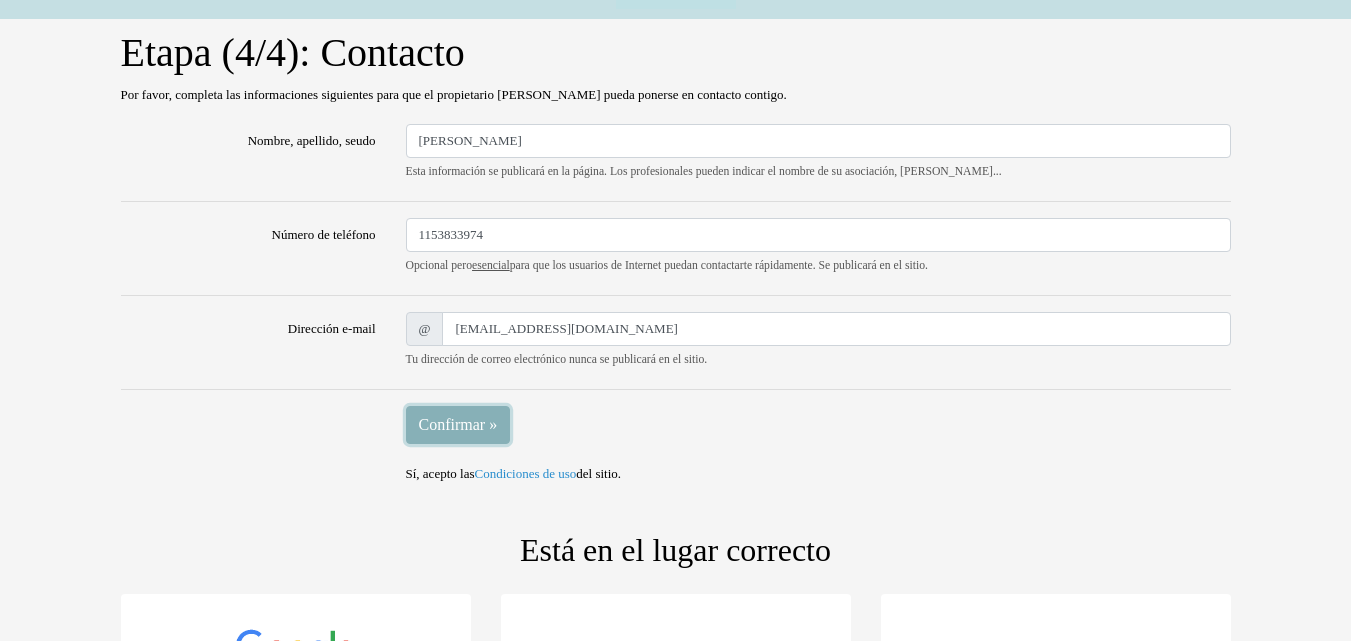 click on "Confirmar »" at bounding box center [458, 425] 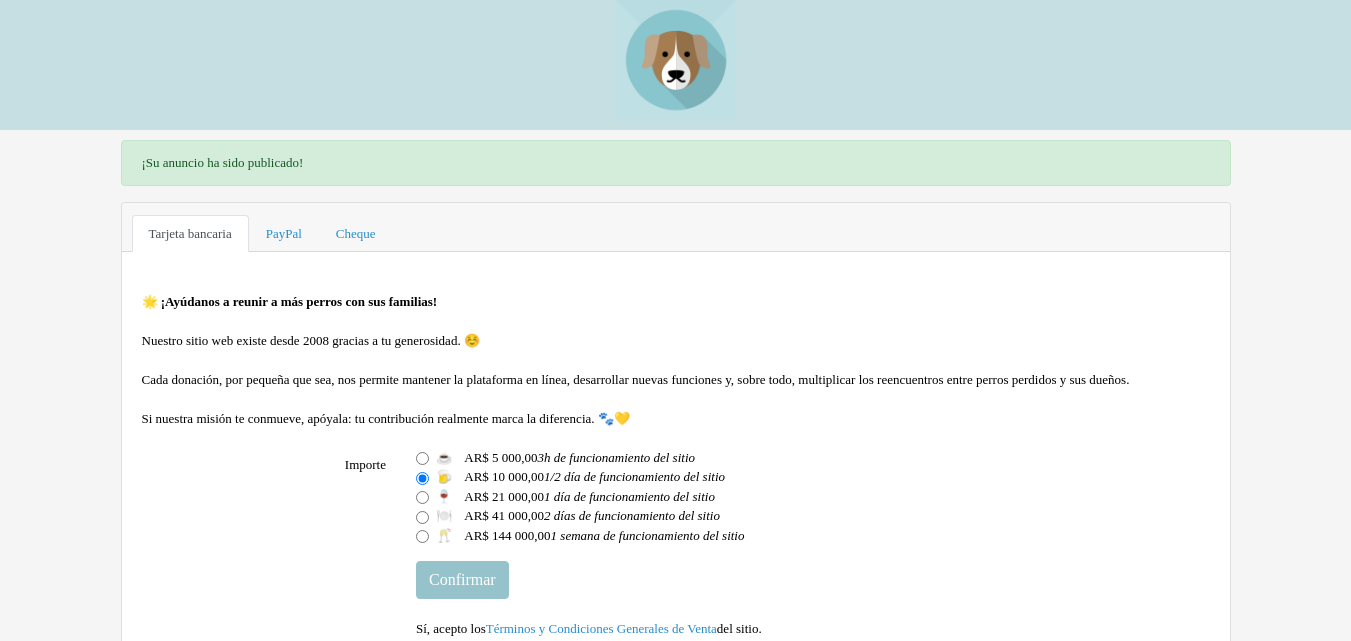 scroll, scrollTop: 0, scrollLeft: 0, axis: both 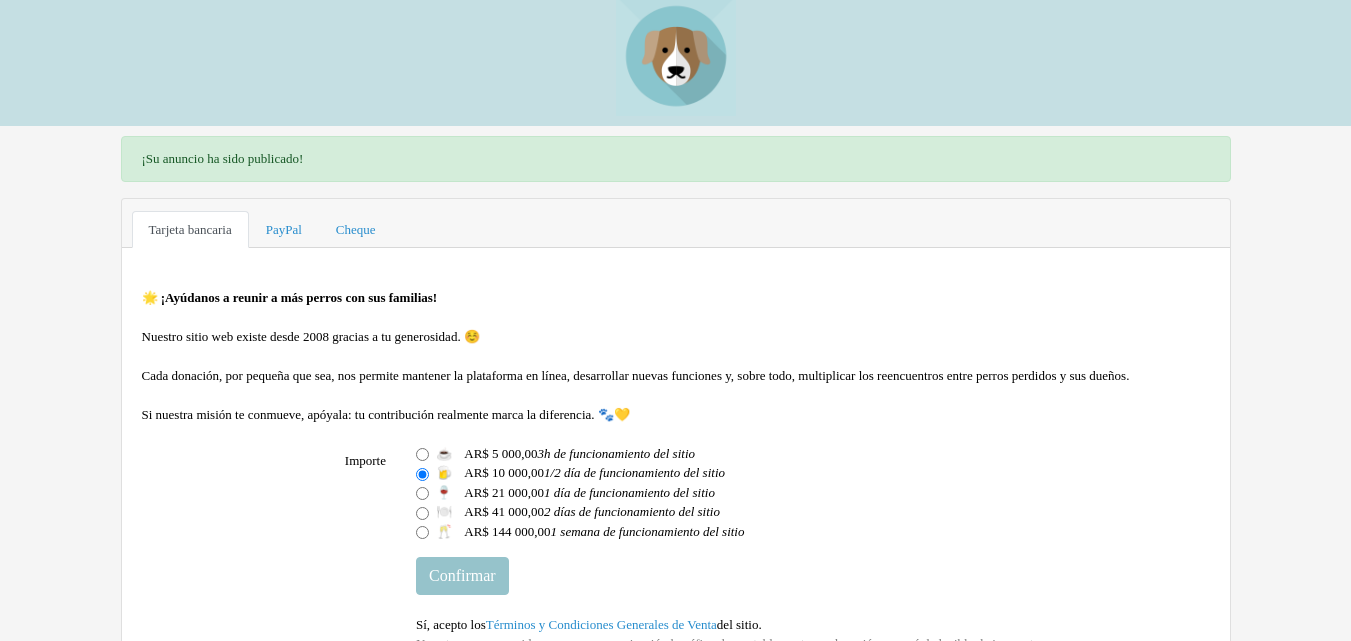drag, startPoint x: 611, startPoint y: 38, endPoint x: 644, endPoint y: 35, distance: 33.13608 